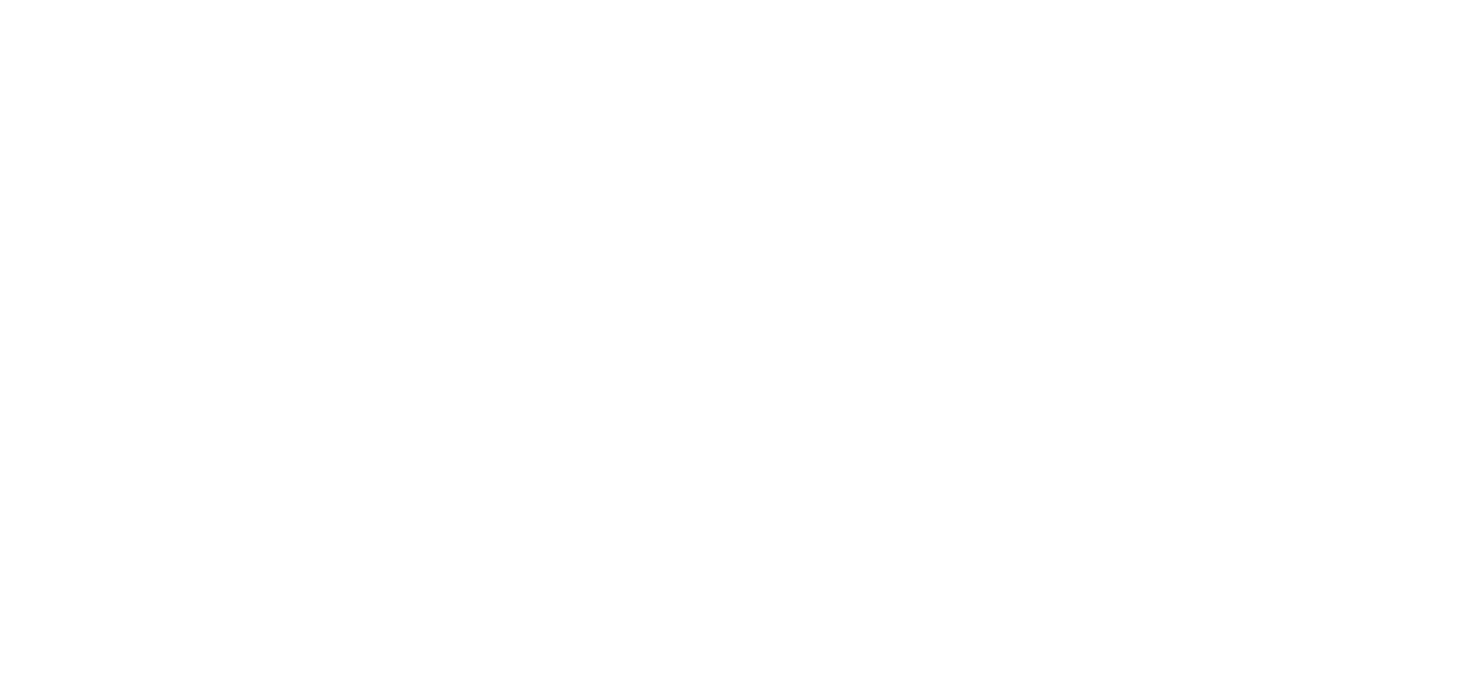 scroll, scrollTop: 0, scrollLeft: 0, axis: both 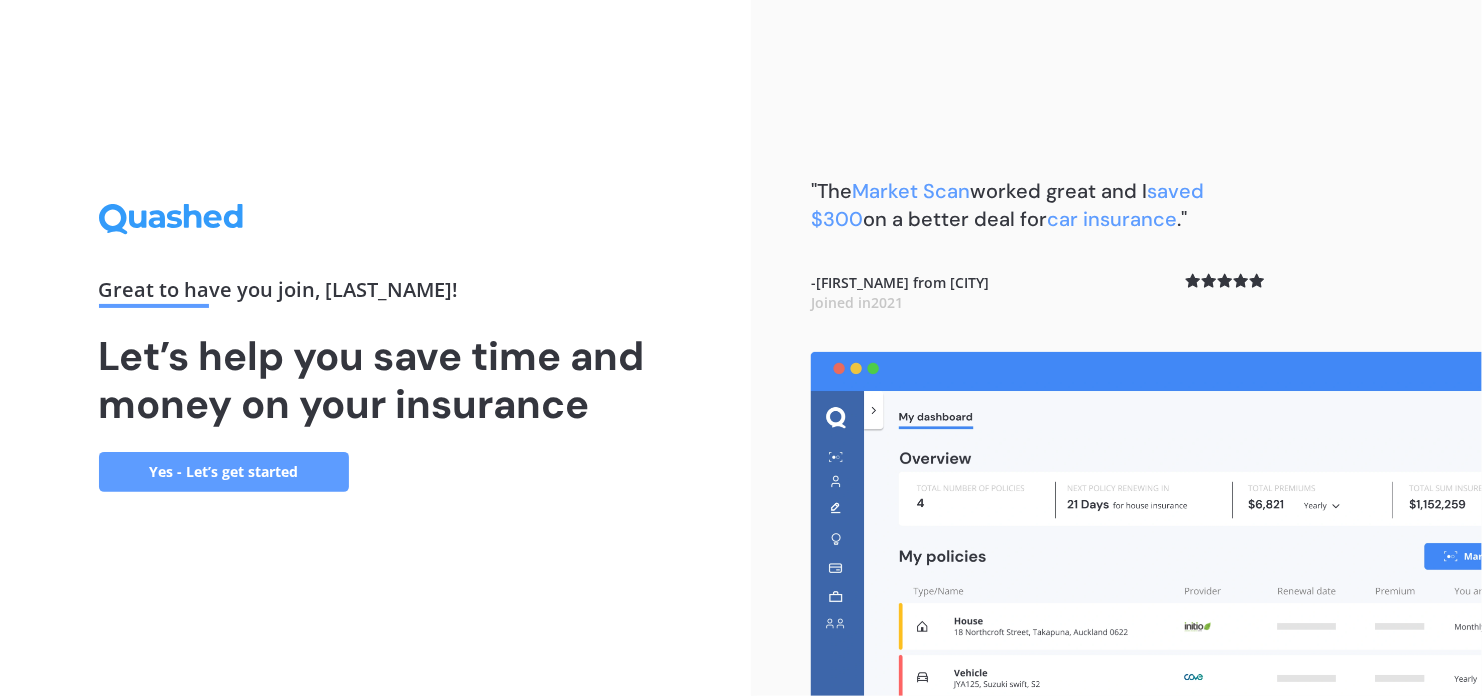 click on "Yes - Let’s get started" at bounding box center [224, 472] 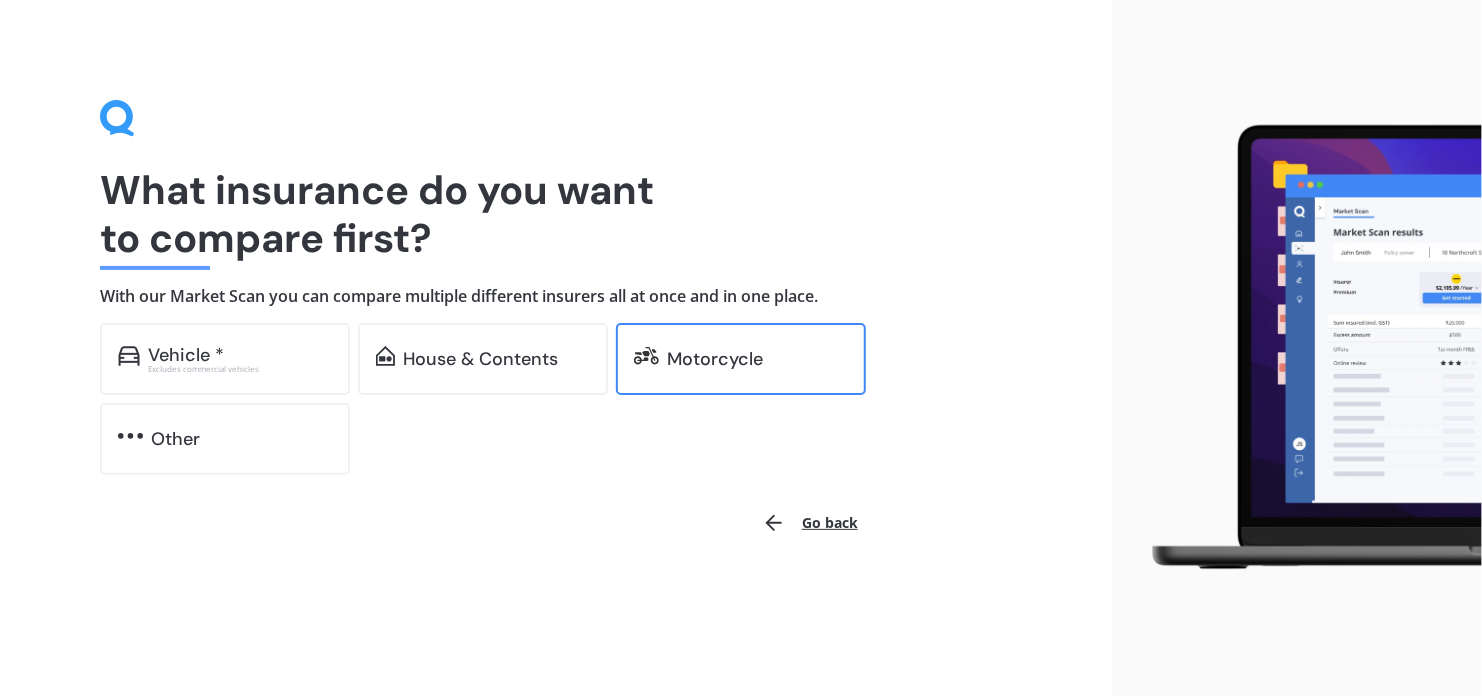 click on "Motorcycle" at bounding box center (741, 359) 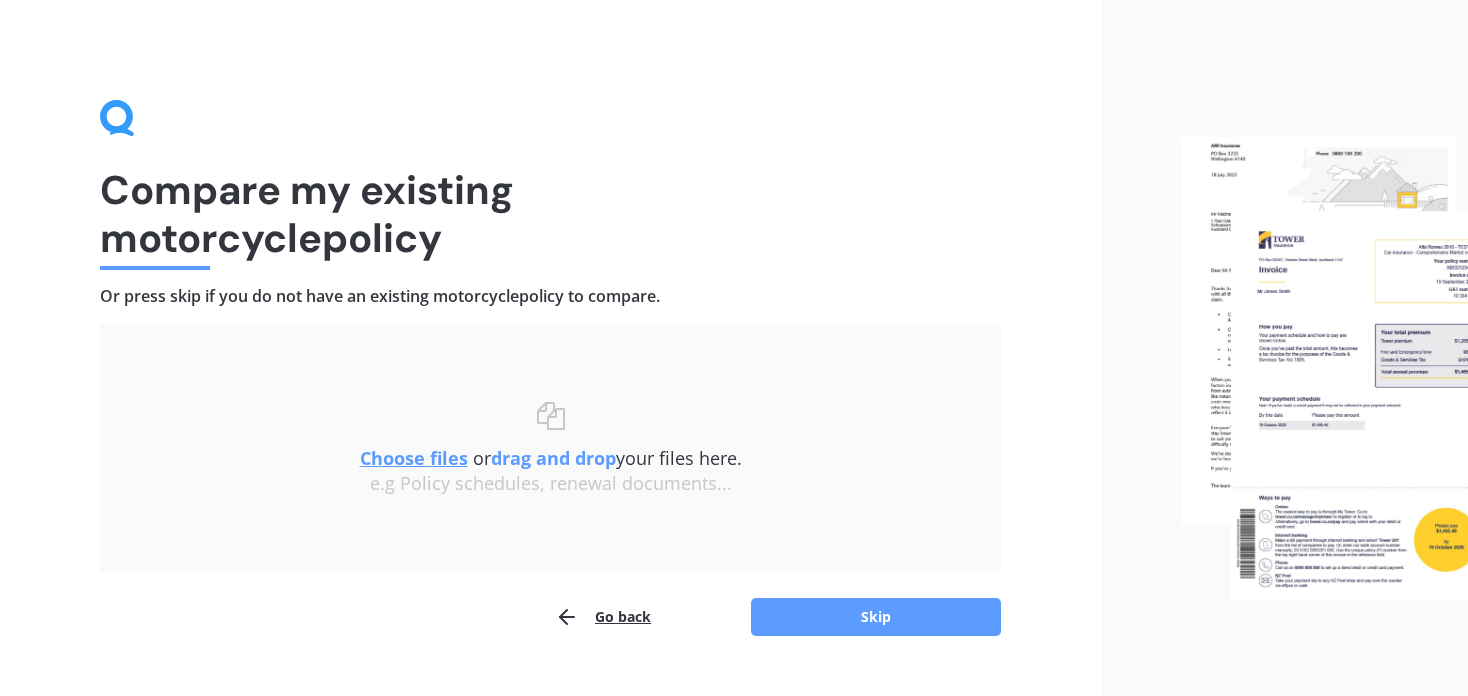 click on "Compare my existing   motorcycle  policy Or press skip if you do not have an existing   motorcycle  policy to compare. Uploading Choose files   or  drag and drop  your files here. Choose files or photos e.g Policy schedules, renewal documents... The file name   already exists, would you like to replace it? Confirm Cancel Go back Skip" at bounding box center [550, 368] 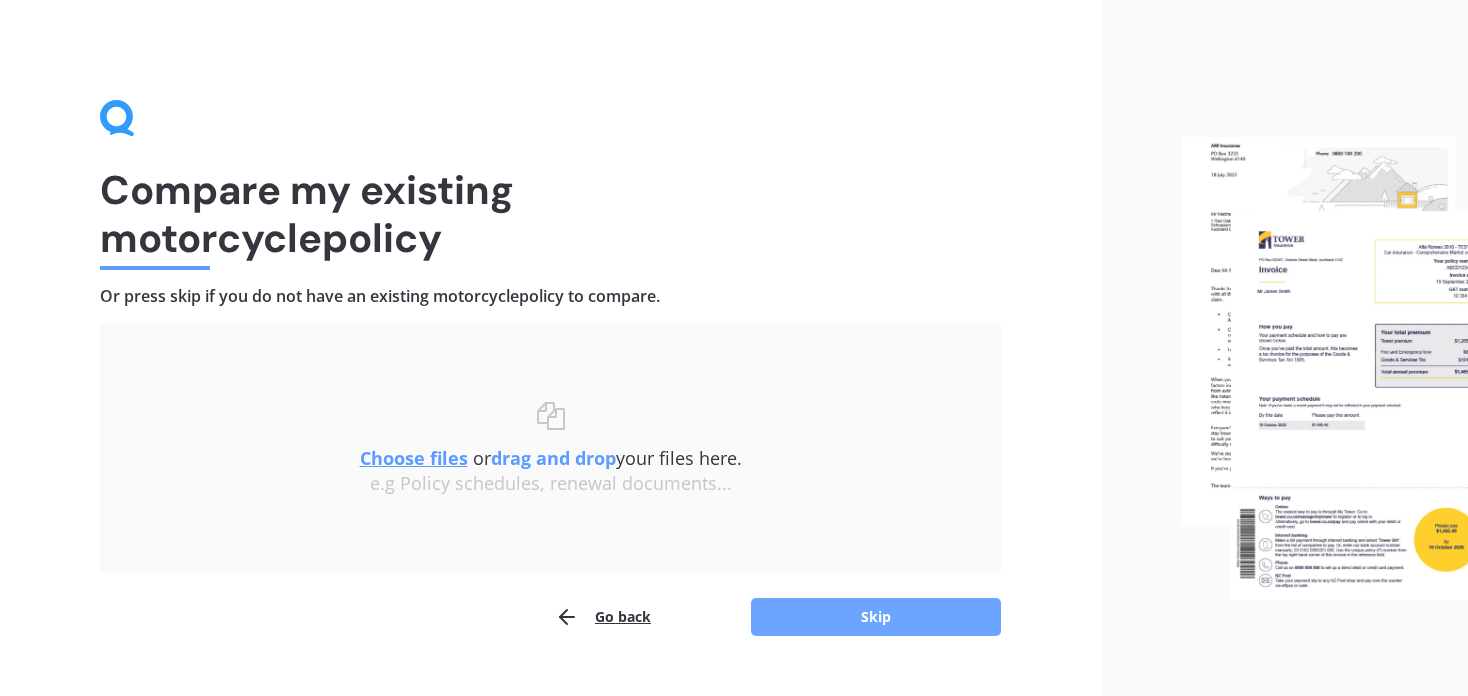 click on "Skip" at bounding box center (876, 617) 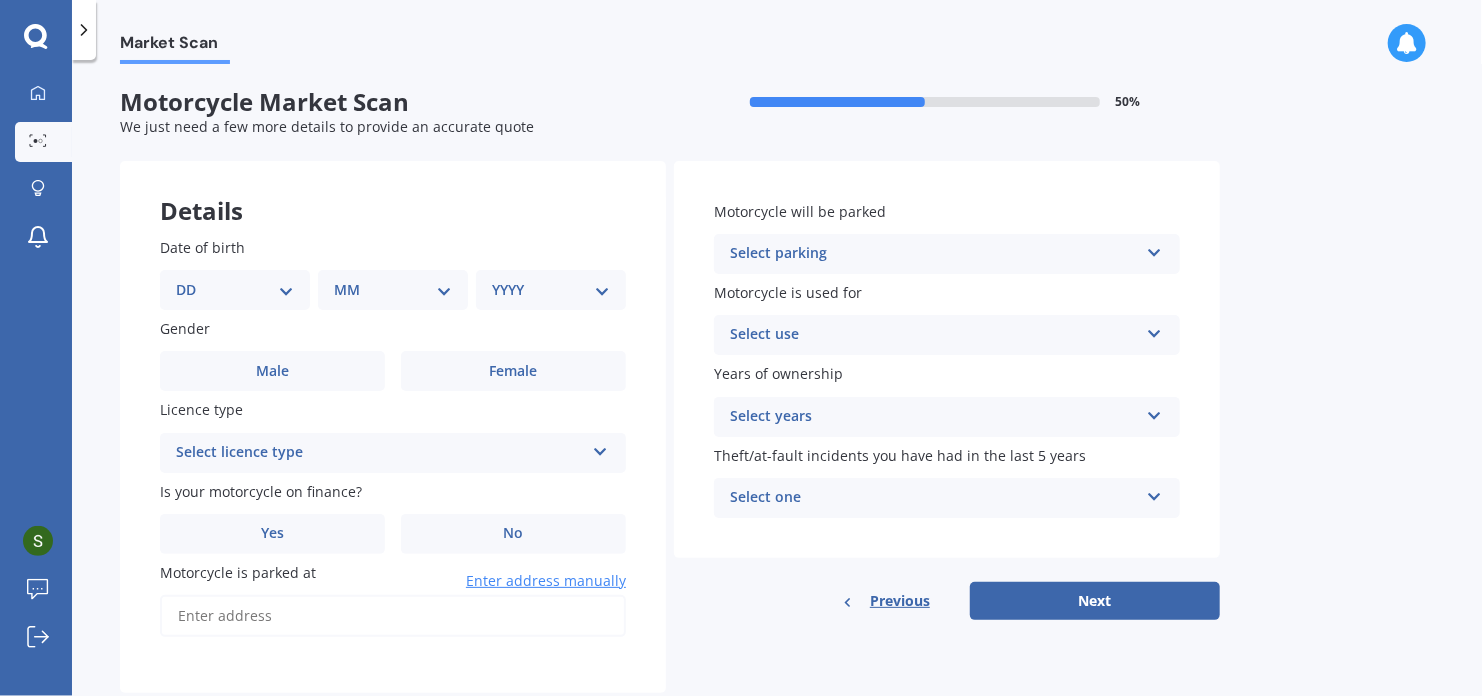 click on "DD 01 02 03 04 05 06 07 08 09 10 11 12 13 14 15 16 17 18 19 20 21 22 23 24 25 26 27 28 29 30 31" at bounding box center [235, 290] 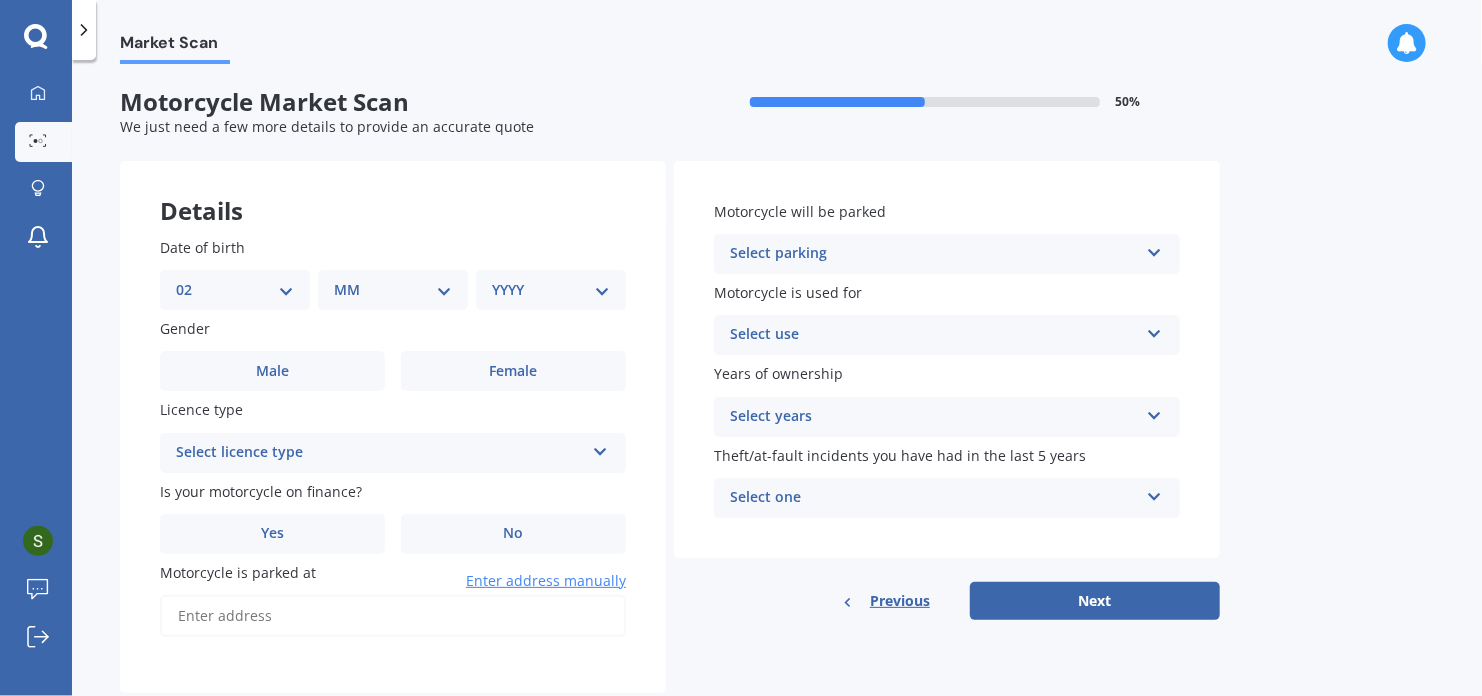 click on "DD 01 02 03 04 05 06 07 08 09 10 11 12 13 14 15 16 17 18 19 20 21 22 23 24 25 26 27 28 29 30 31" at bounding box center (235, 290) 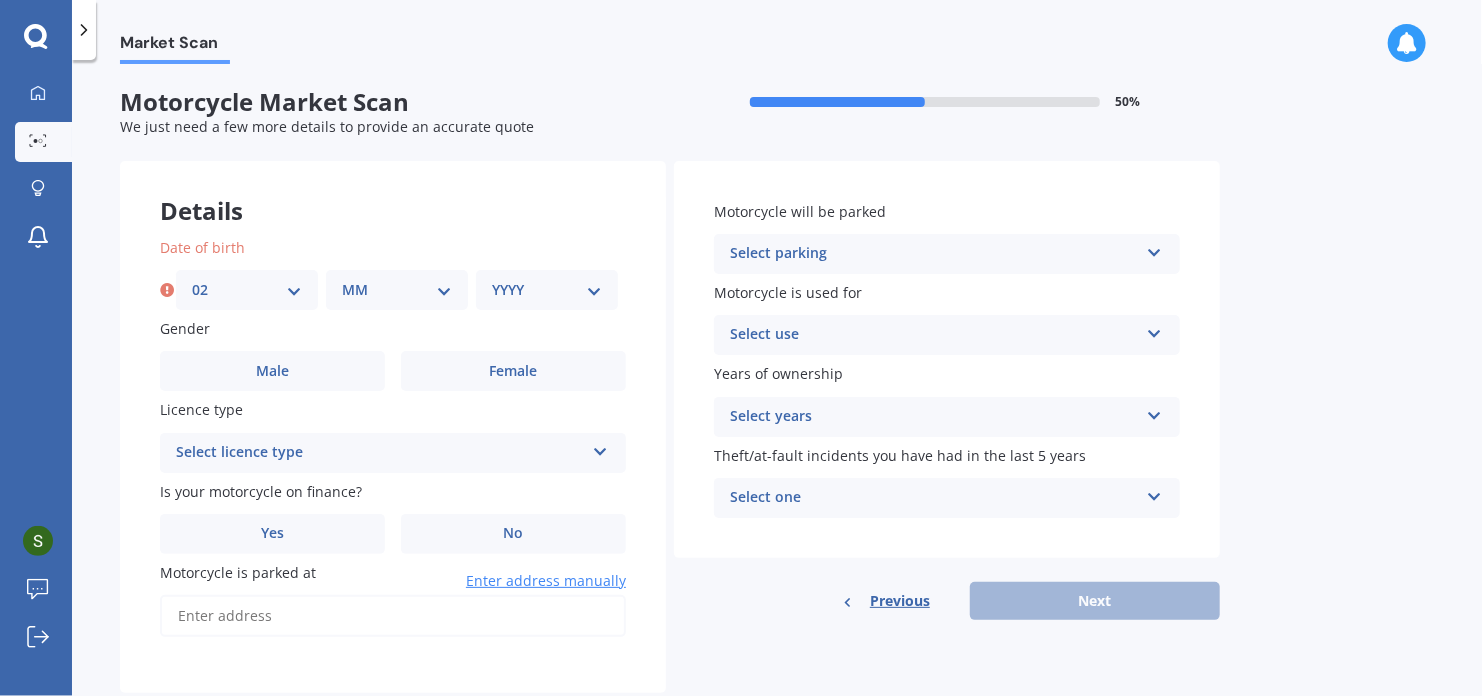 click on "MM 01 02 03 04 05 06 07 08 09 10 11 12" at bounding box center [397, 290] 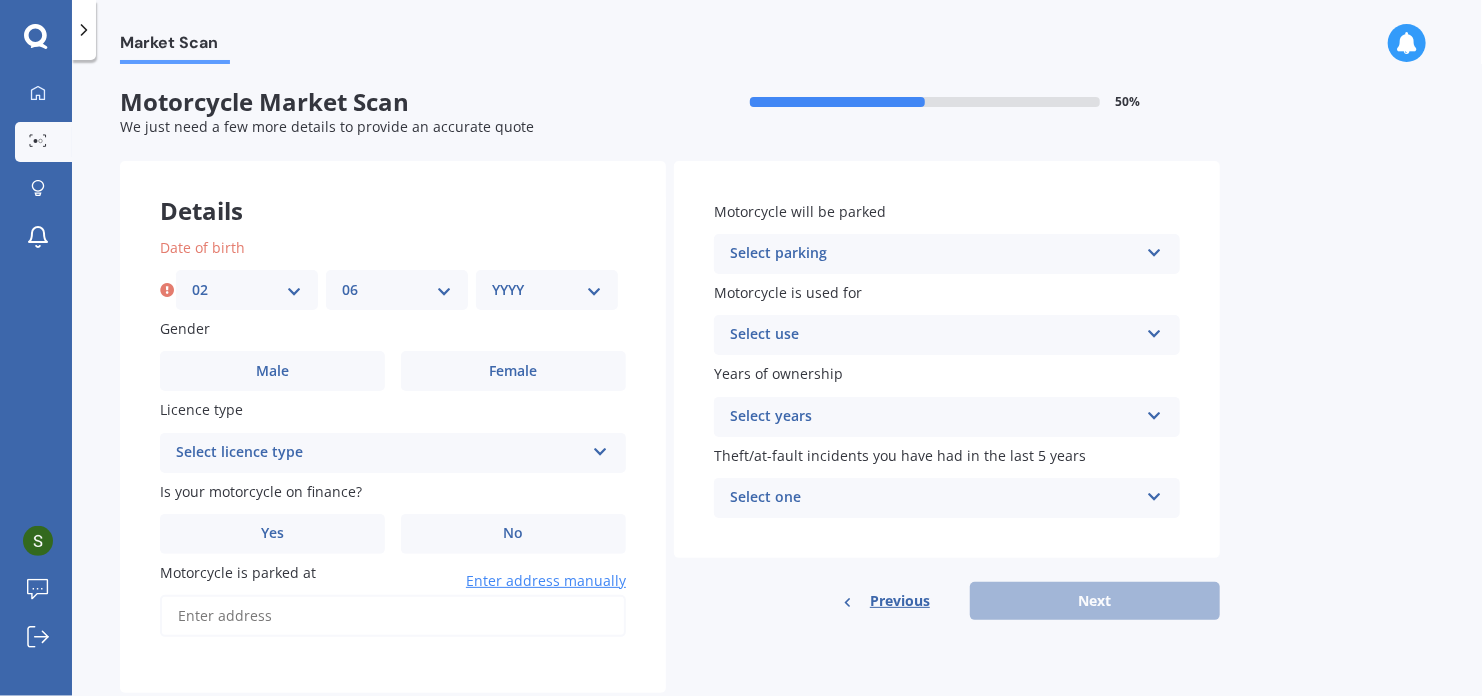 click on "MM 01 02 03 04 05 06 07 08 09 10 11 12" at bounding box center [397, 290] 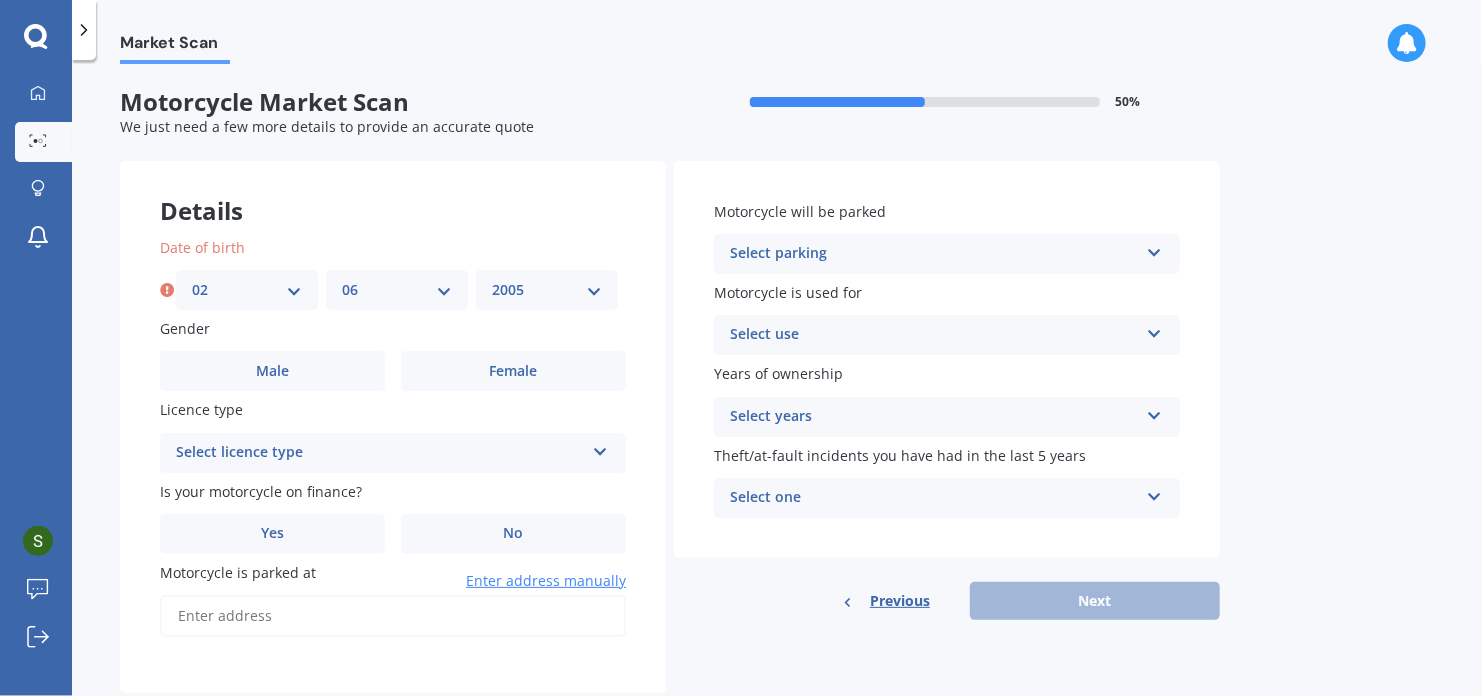 click on "YYYY 2025 2024 2023 2022 2021 2020 2019 2018 2017 2016 2015 2014 2013 2012 2011 2010 2009 2008 2007 2006 2005 2004 2003 2002 2001 2000 1999 1998 1997 1996 1995 1994 1993 1992 1991 1990 1989 1988 1987 1986 1985 1984 1983 1982 1981 1980 1979 1978 1977 1976 1975 1974 1973 1972 1971 1970 1969 1968 1967 1966 1965 1964 1963 1962 1961 1960 1959 1958 1957 1956 1955 1954 1953 1952 1951 1950 1949 1948 1947 1946 1945 1944 1943 1942 1941 1940 1939 1938 1937 1936 1935 1934 1933 1932 1931 1930 1929 1928 1927 1926" at bounding box center [547, 290] 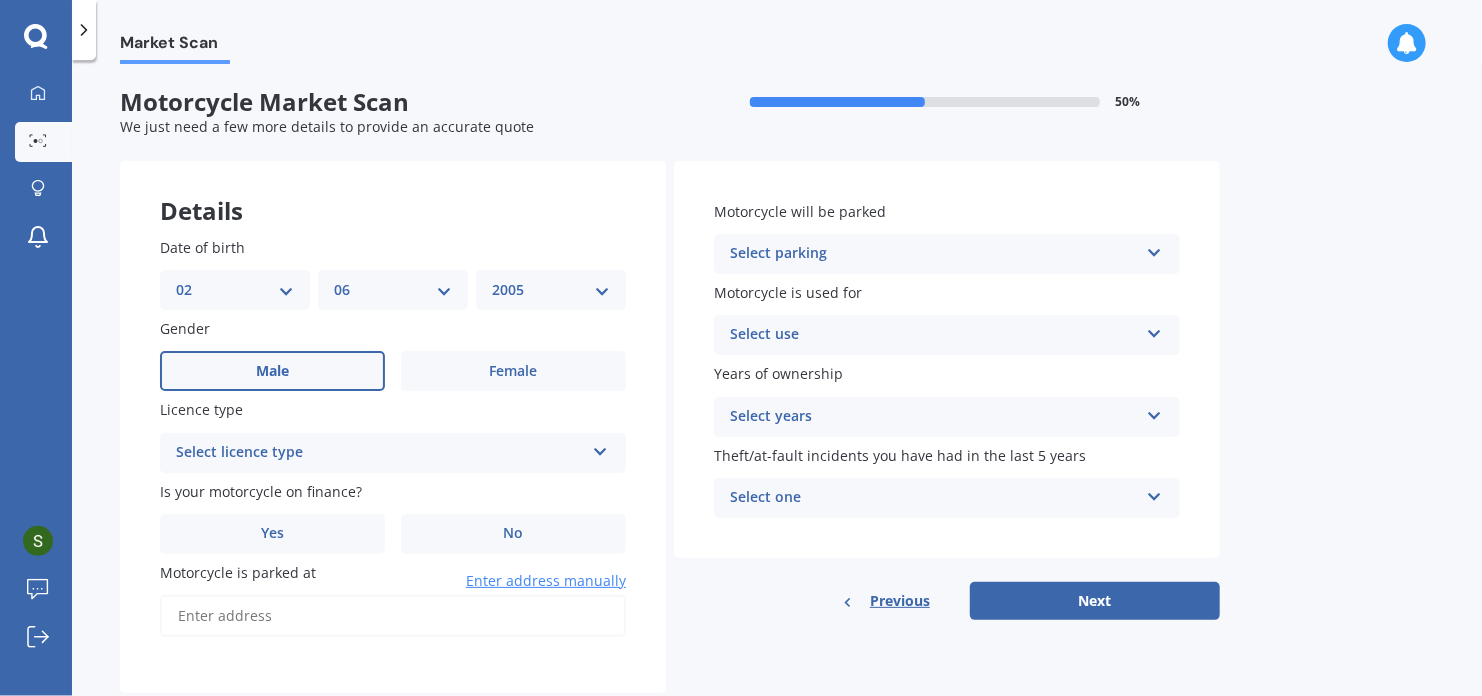 click on "Male" at bounding box center [272, 371] 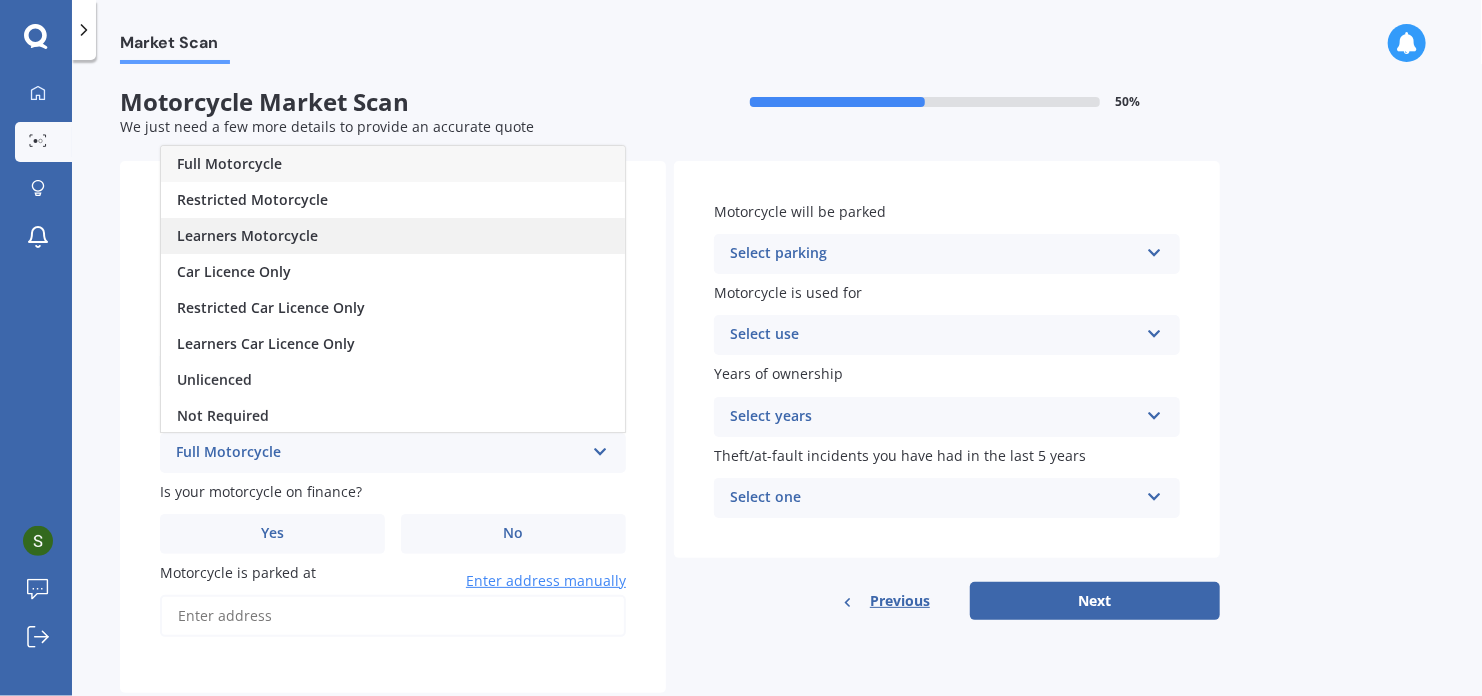 click on "Learners Motorcycle" at bounding box center [393, 236] 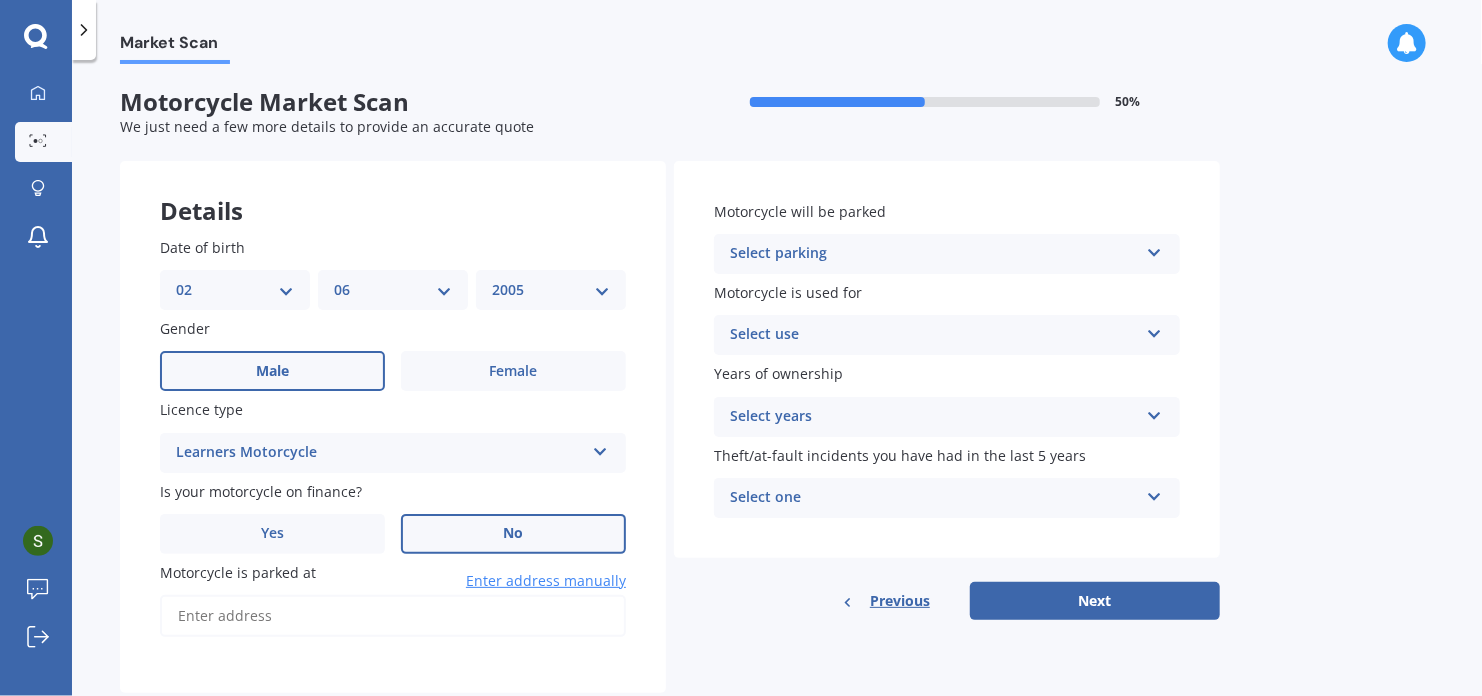 click on "No" at bounding box center (272, 371) 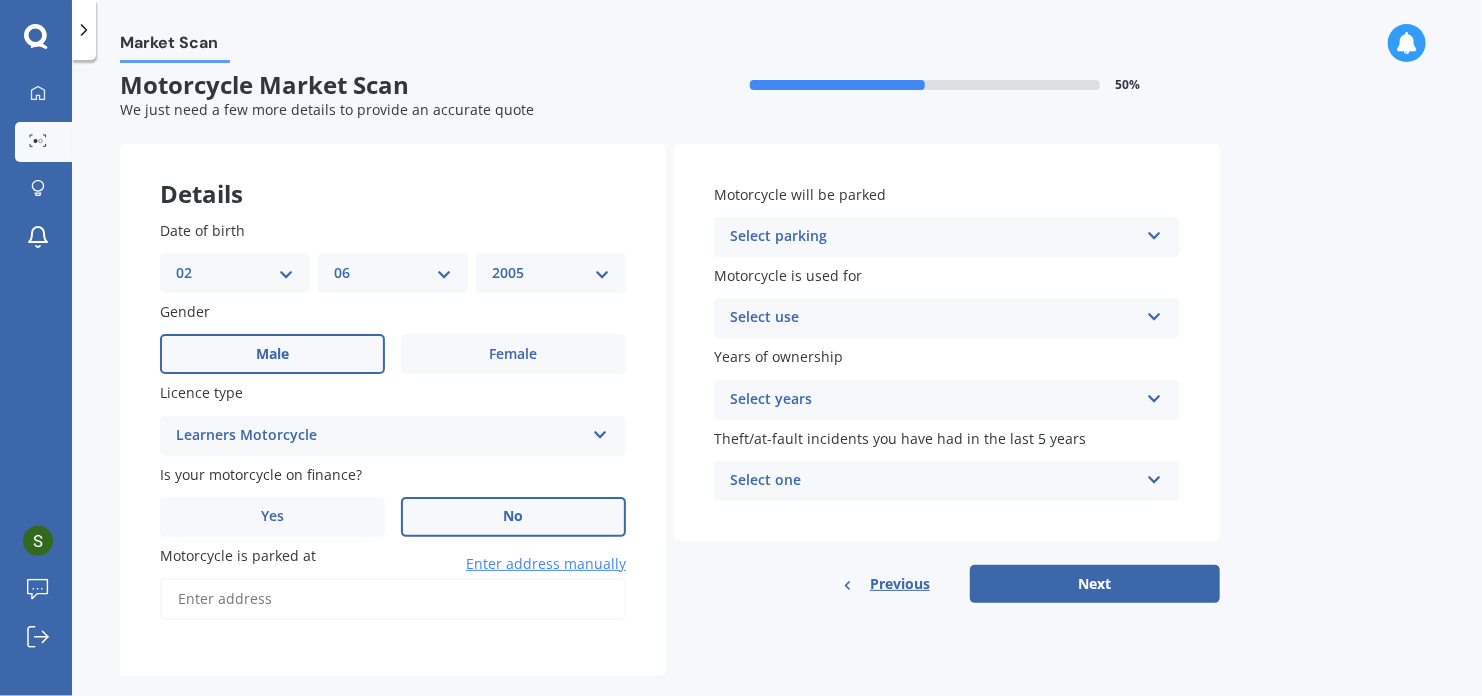 scroll, scrollTop: 49, scrollLeft: 0, axis: vertical 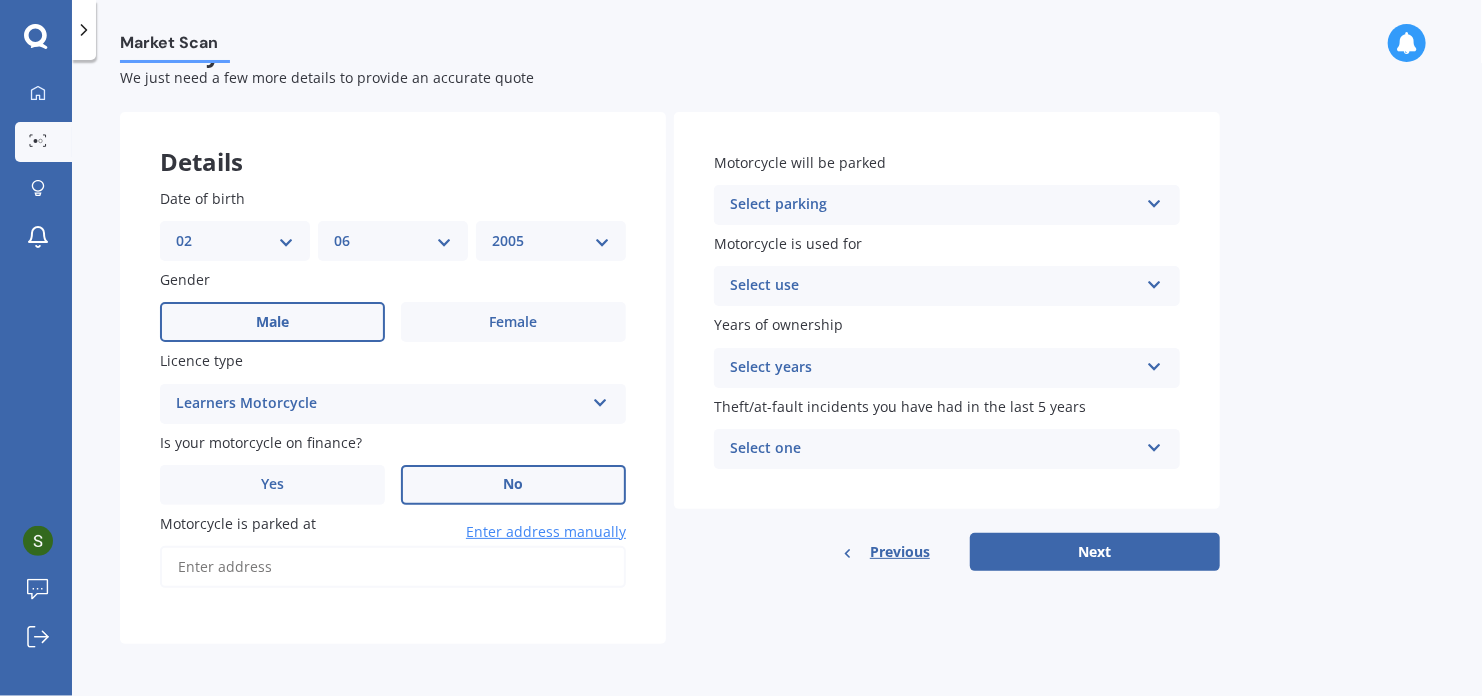 click on "Select parking" at bounding box center [934, 205] 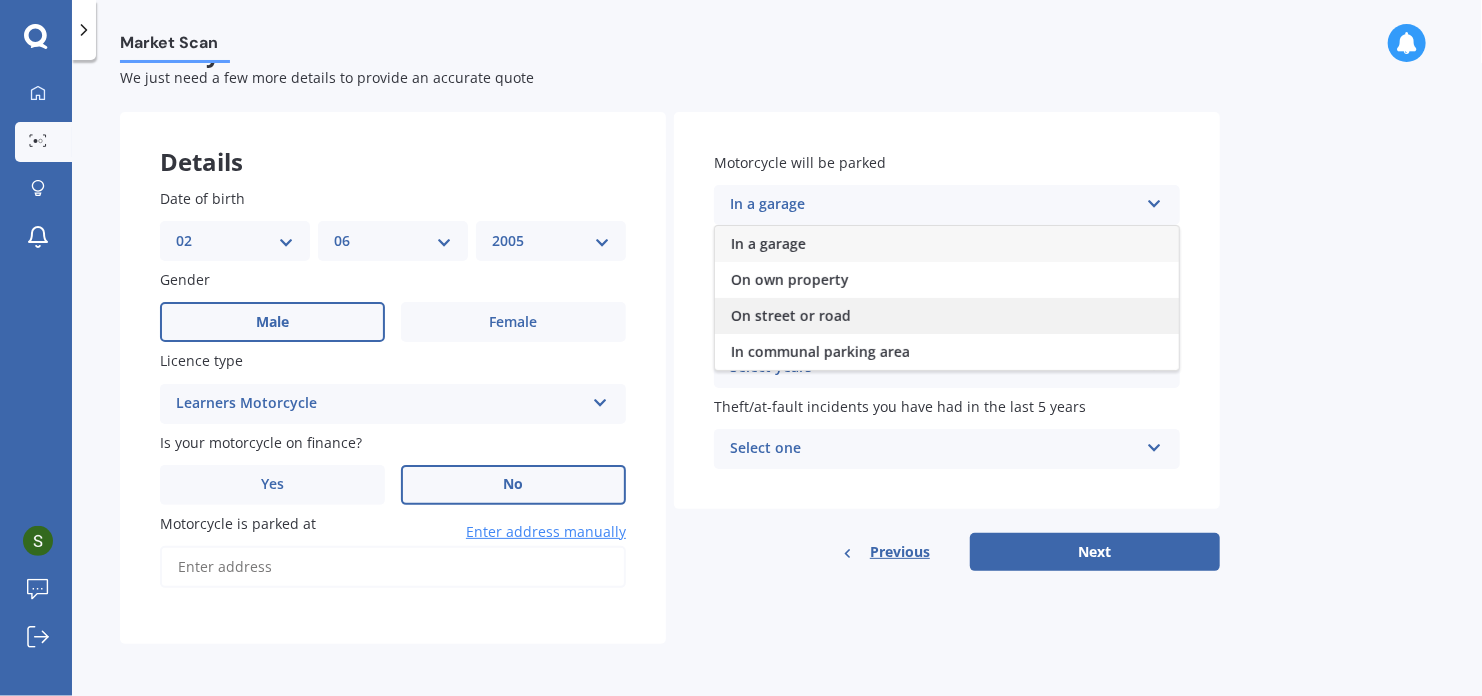 click on "On street or road" at bounding box center [768, 243] 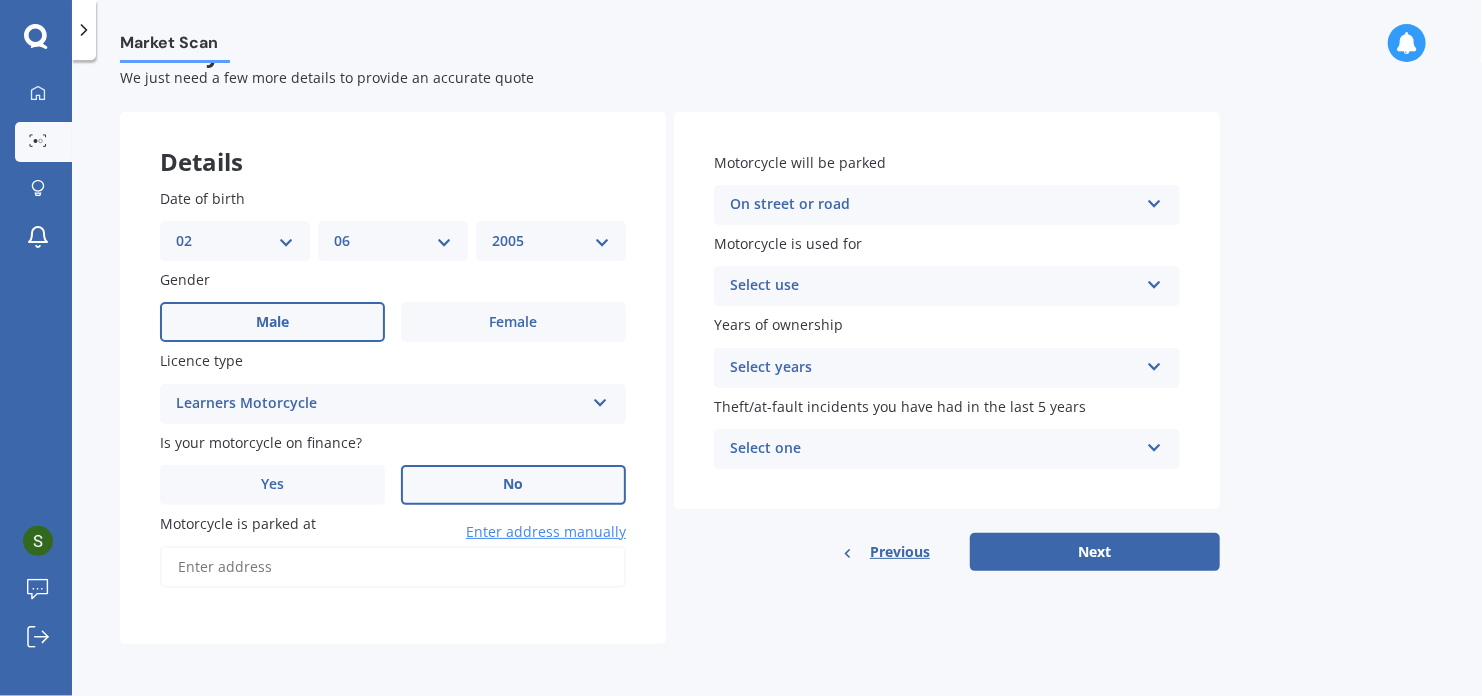 click on "On street or road" at bounding box center [380, 404] 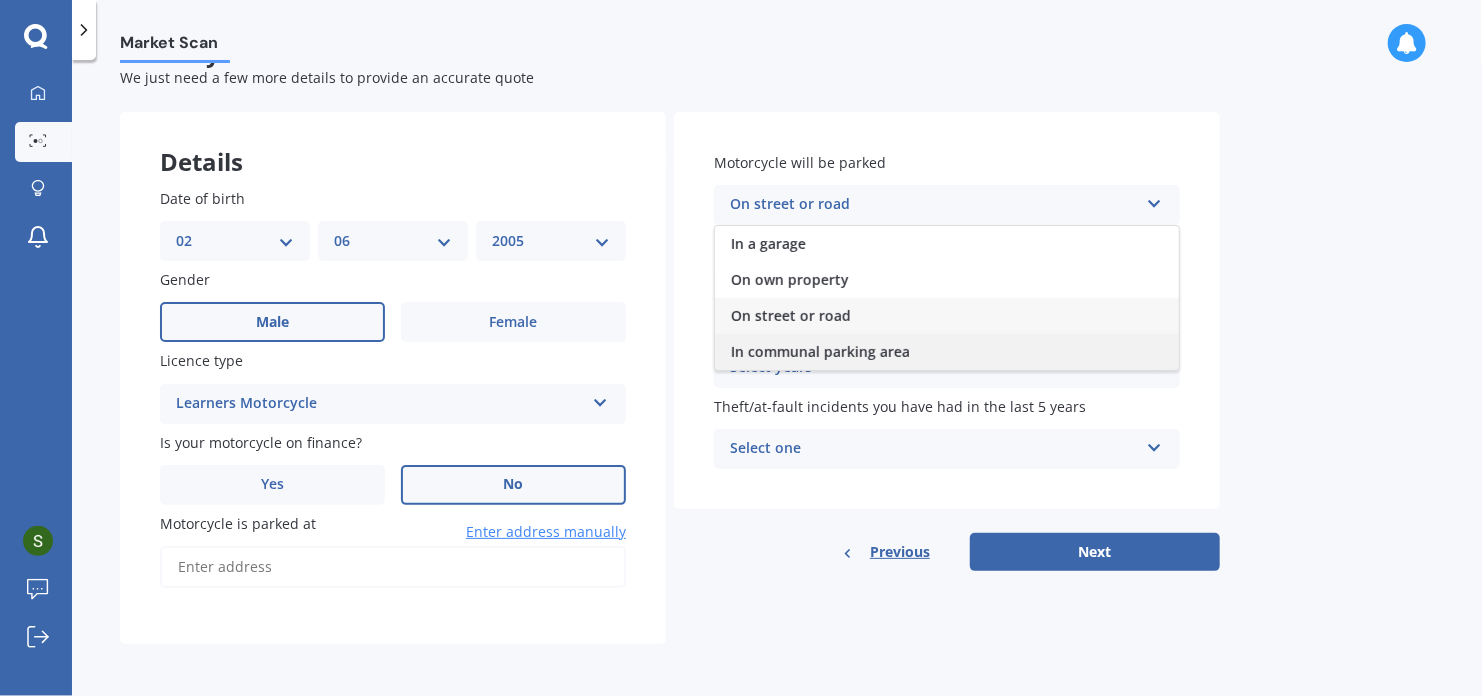 click on "In communal parking area" at bounding box center [768, 243] 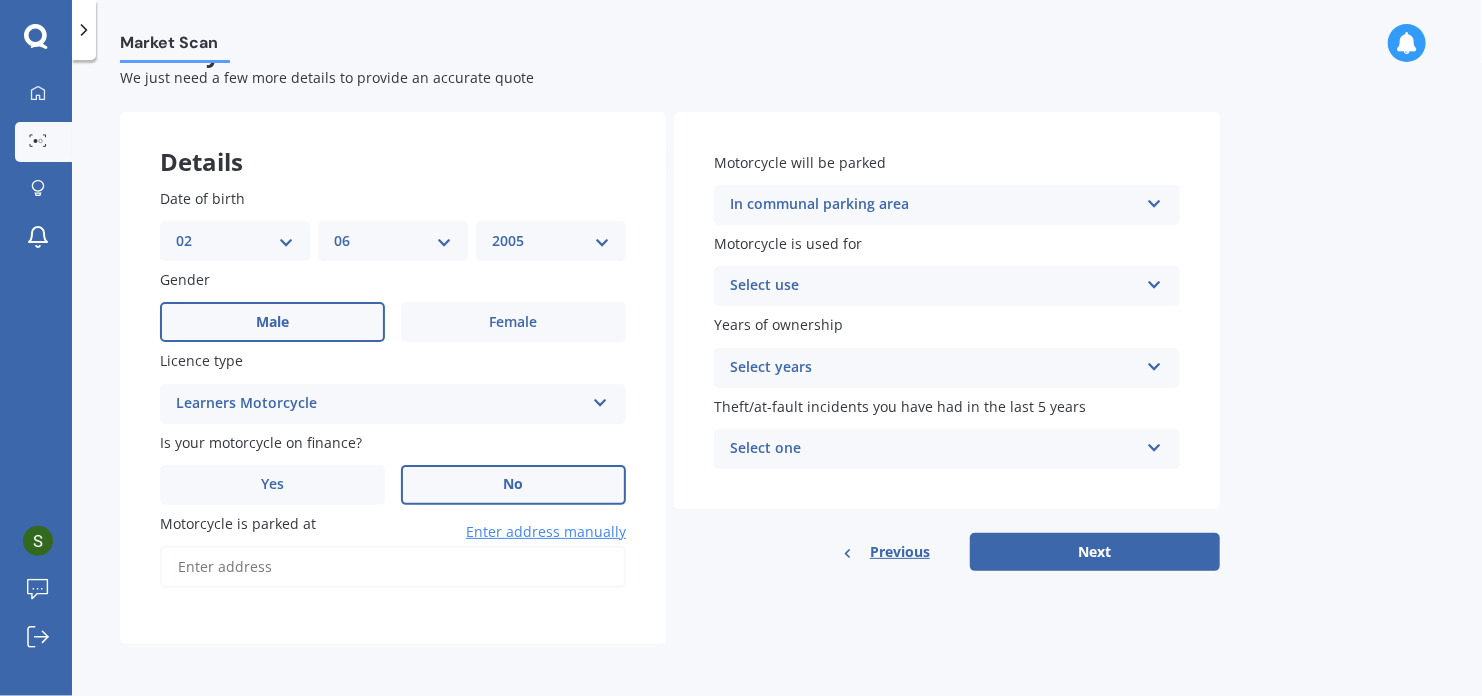 click on "Select use" at bounding box center [934, 286] 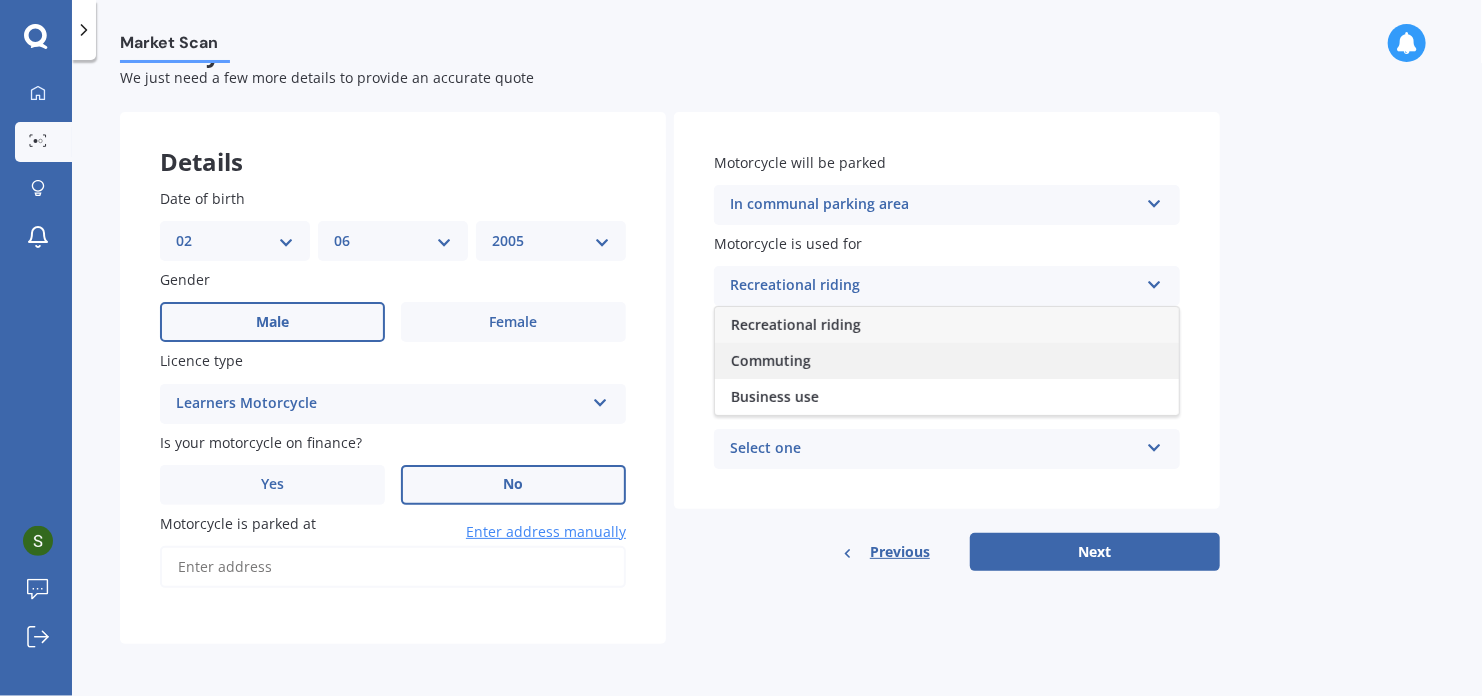click on "Commuting" at bounding box center [947, 361] 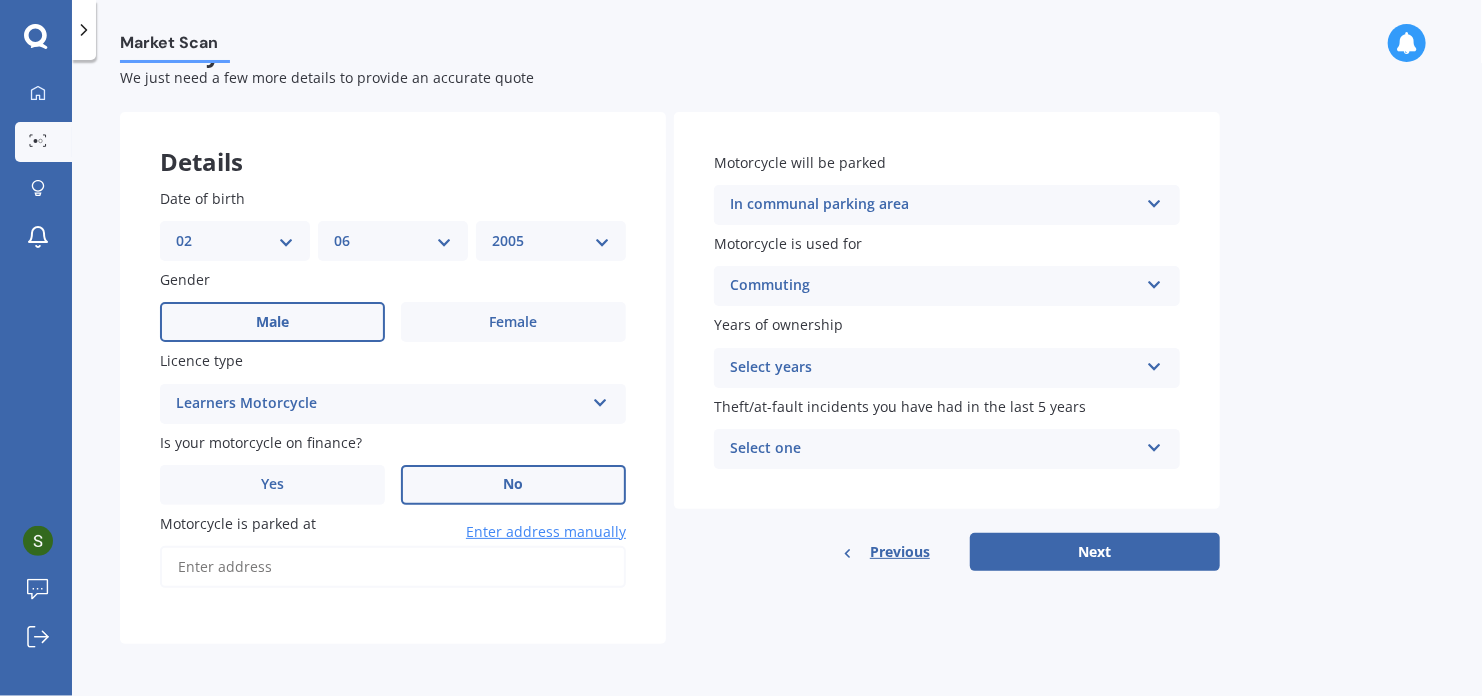 click on "Select years" at bounding box center (934, 368) 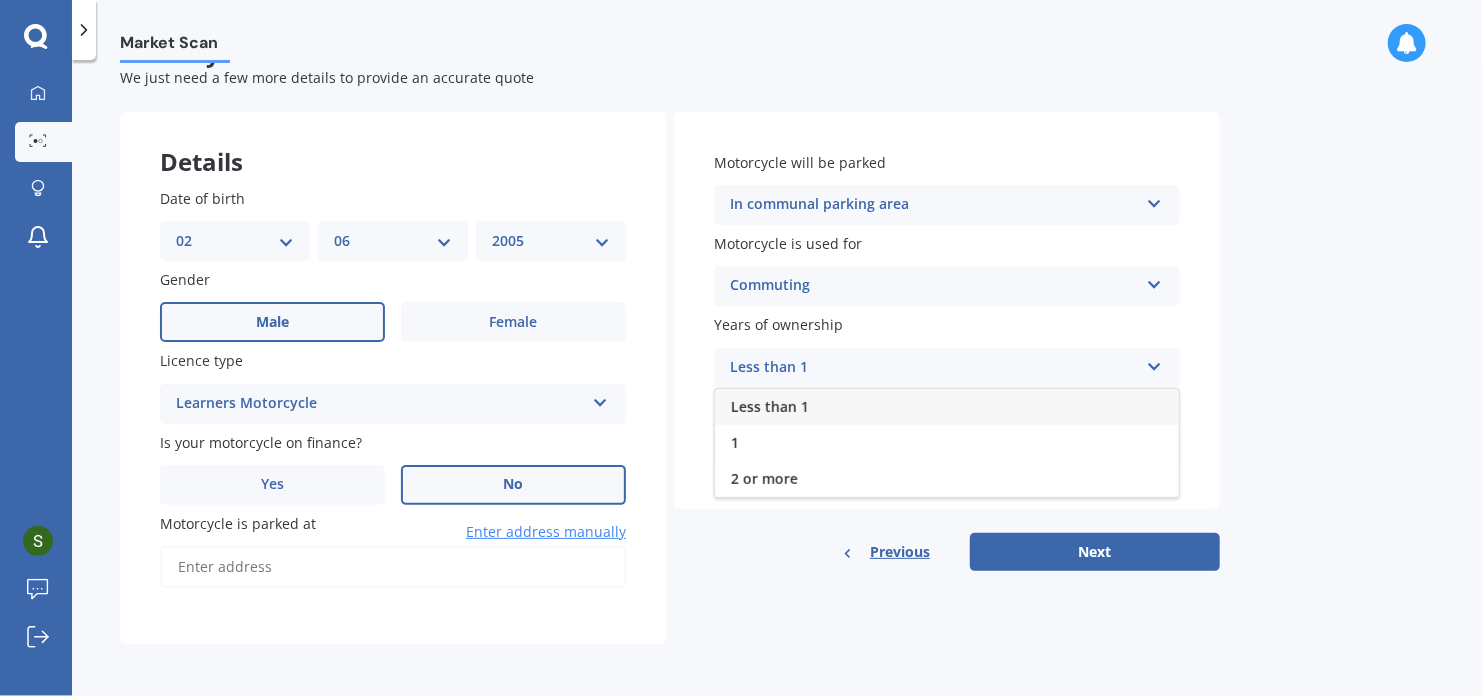 click on "Less than 1" at bounding box center (947, 407) 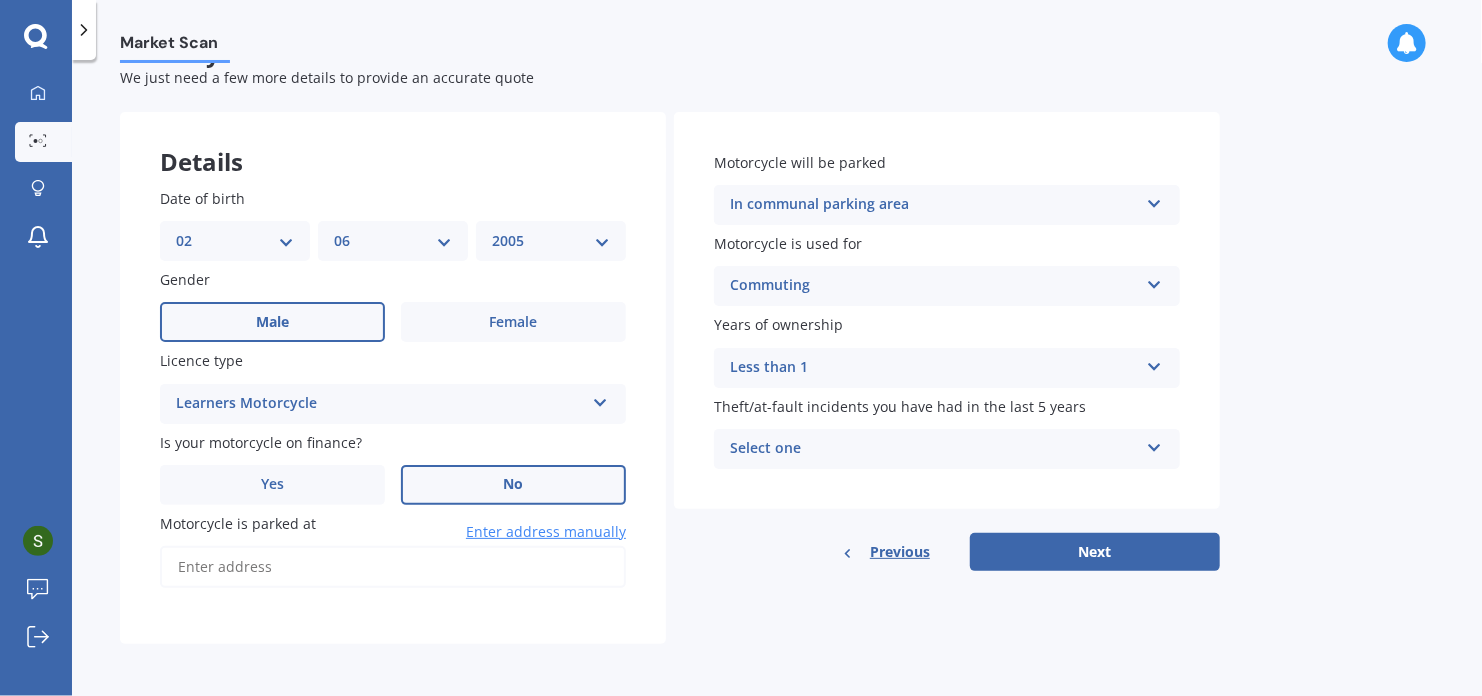 click on "Select one" at bounding box center [934, 449] 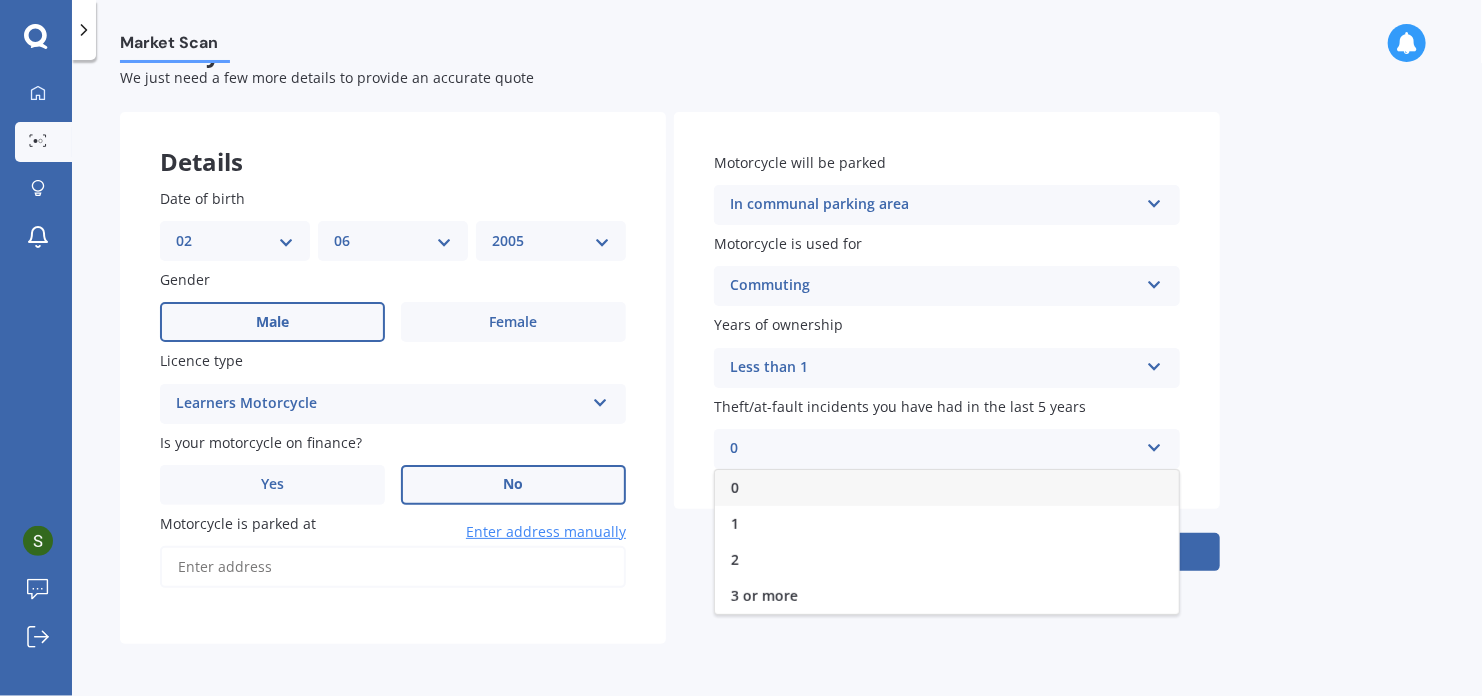 click on "0" at bounding box center [947, 488] 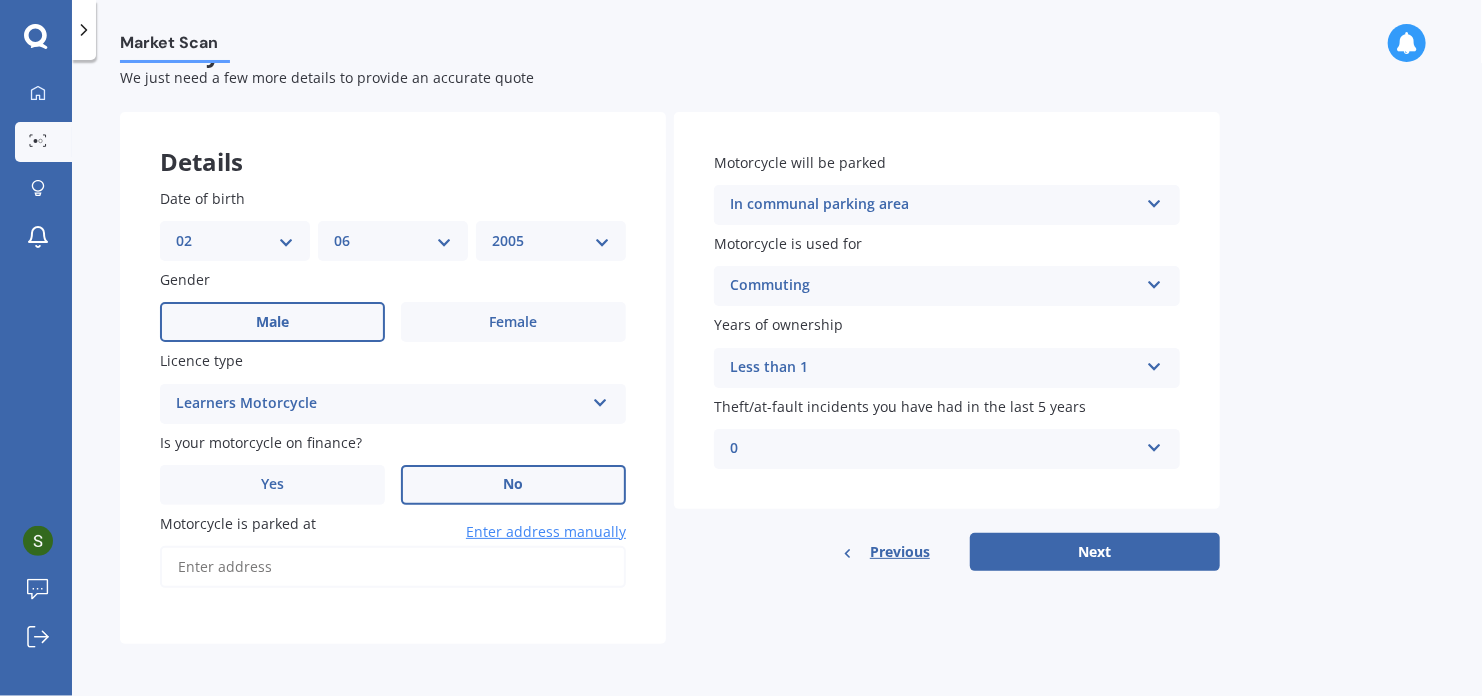 click on "Next" at bounding box center (1095, 552) 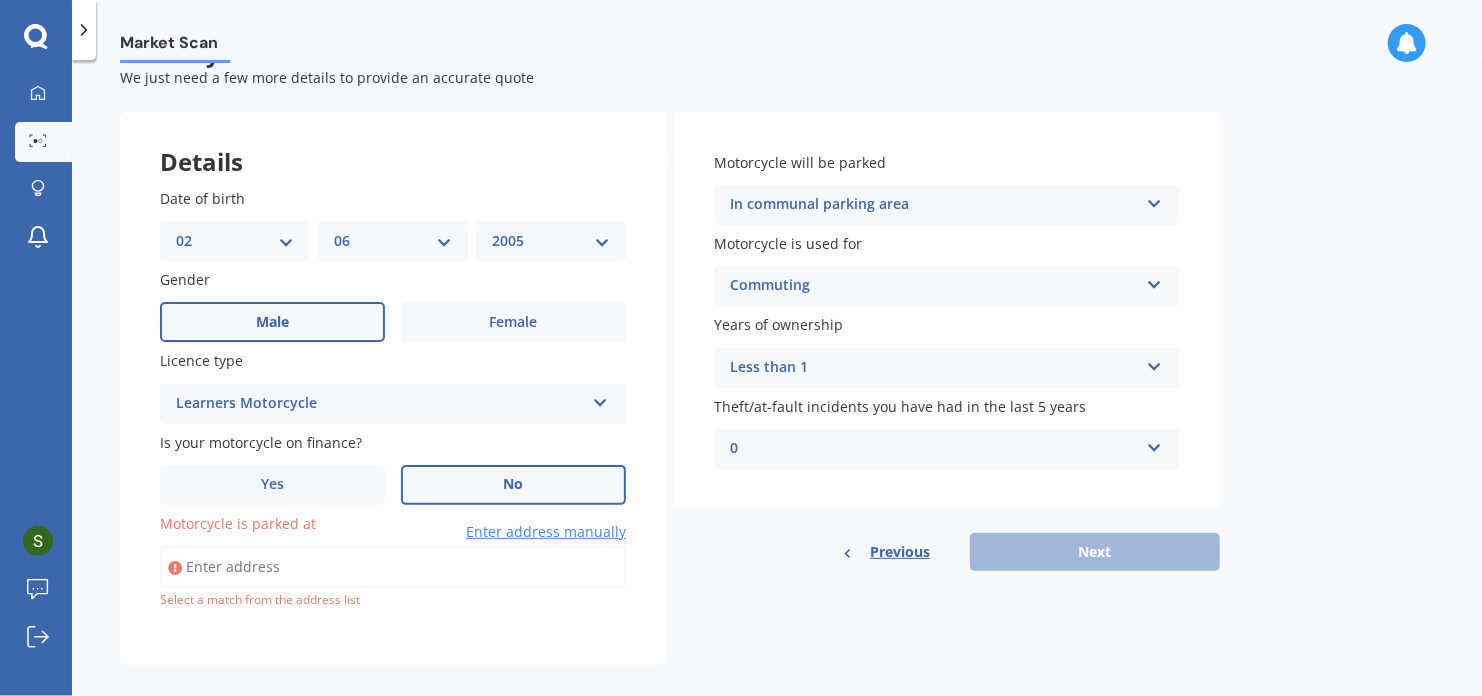 click on "Motorcycle is parked at" at bounding box center [393, 567] 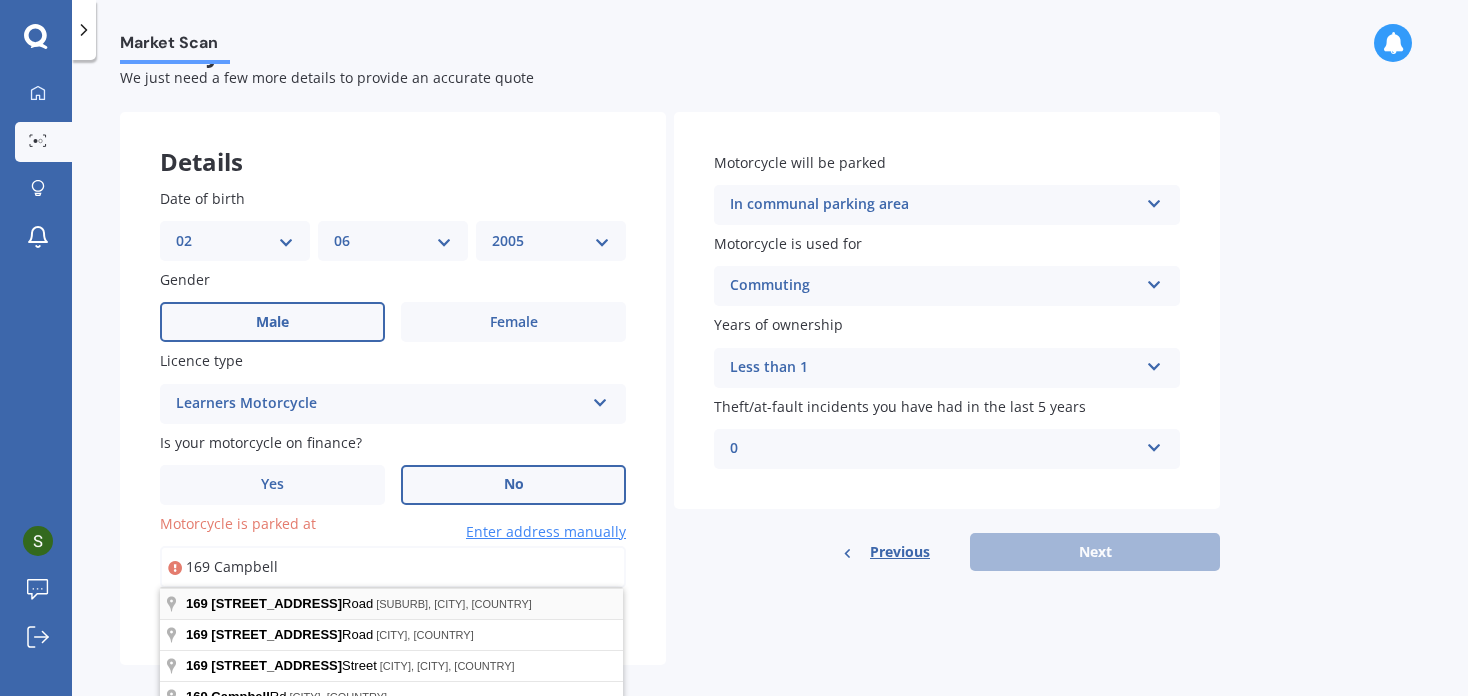 type on "169 Campbell" 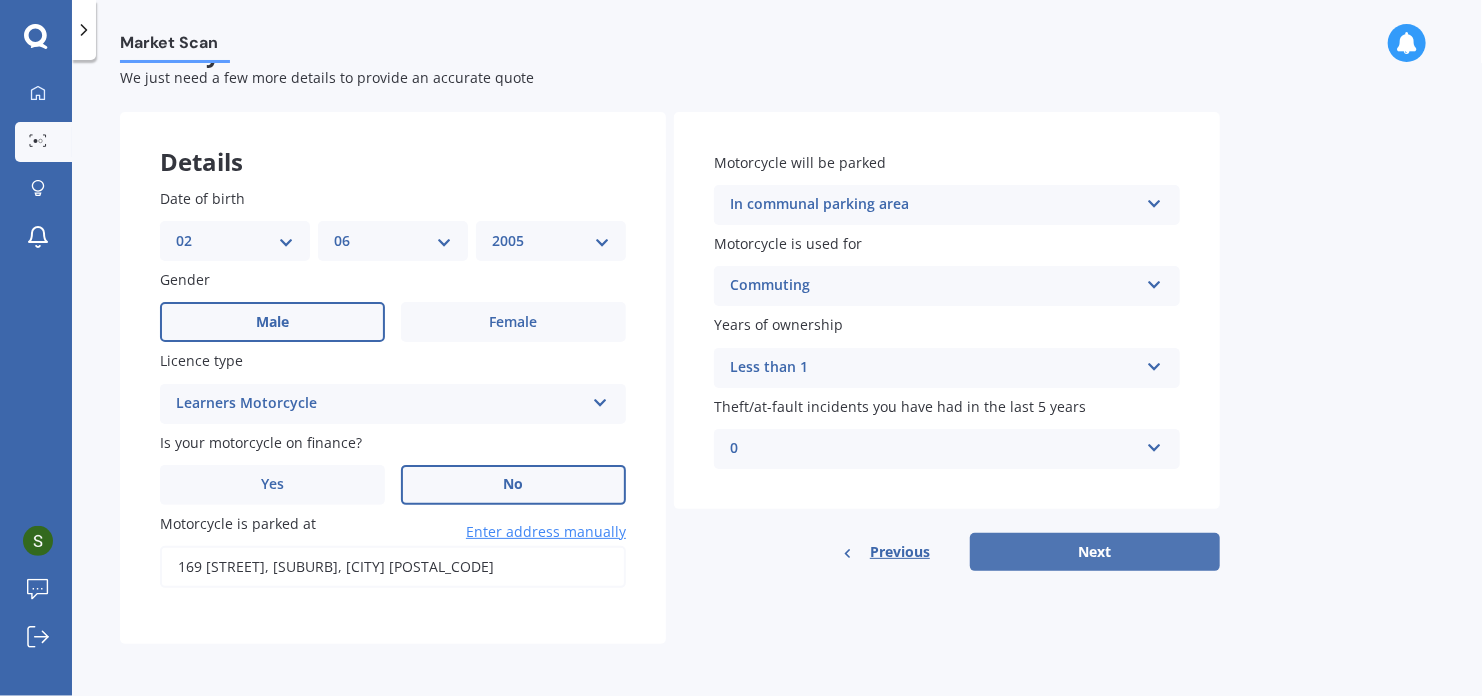click on "Next" at bounding box center (1095, 552) 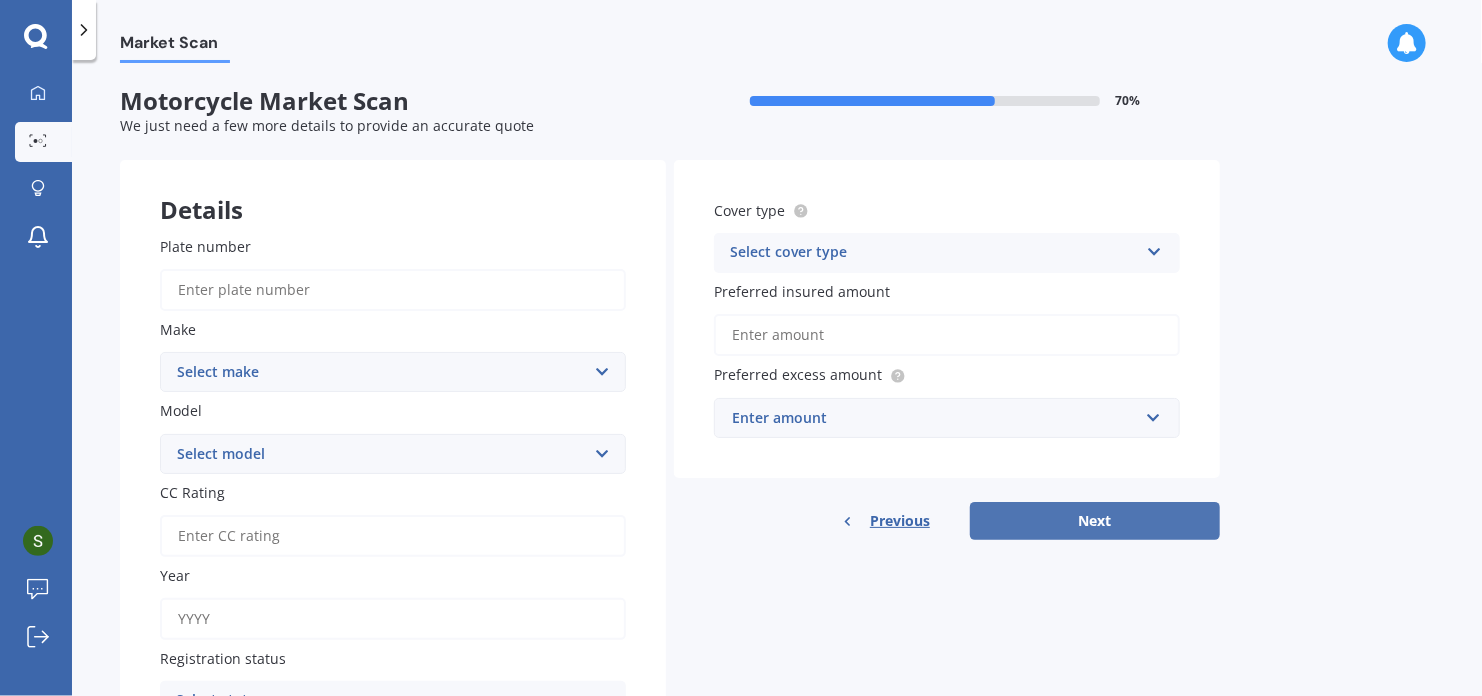 scroll, scrollTop: 0, scrollLeft: 0, axis: both 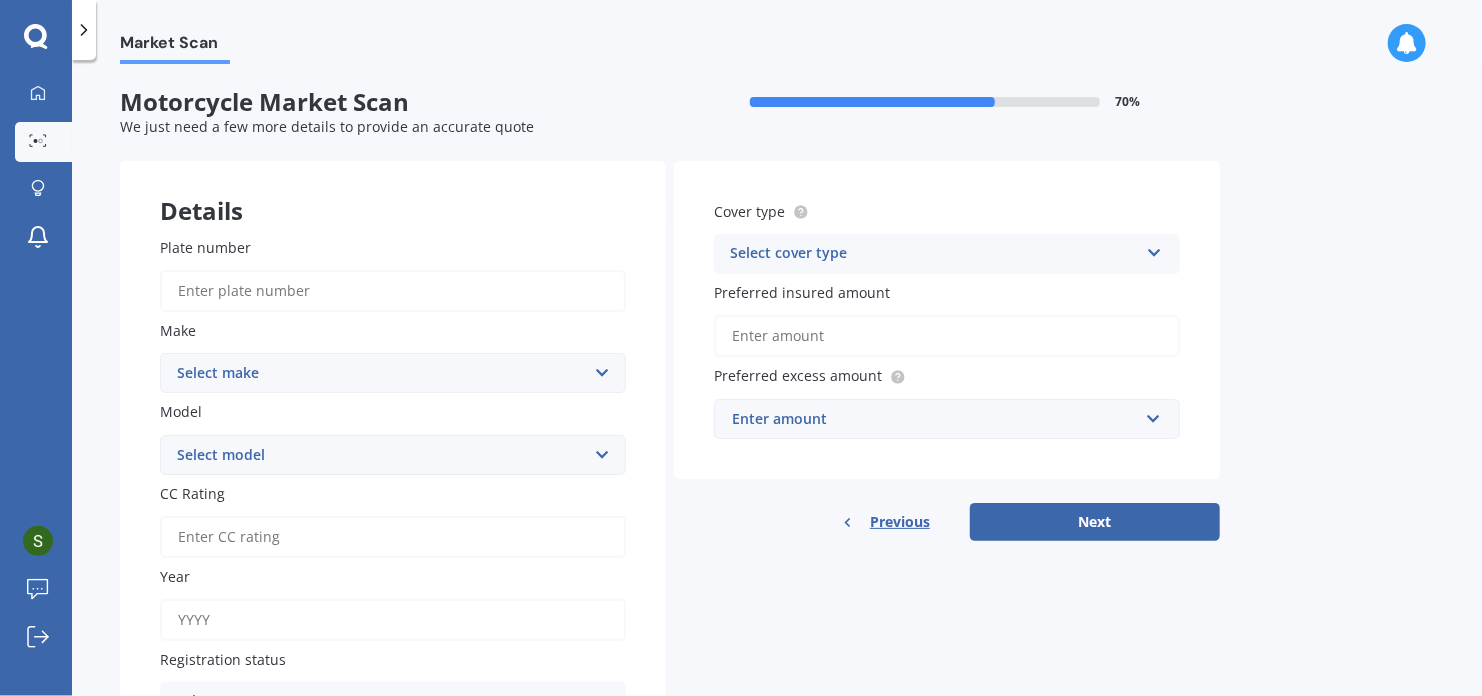 click on "Plate number" at bounding box center [393, 291] 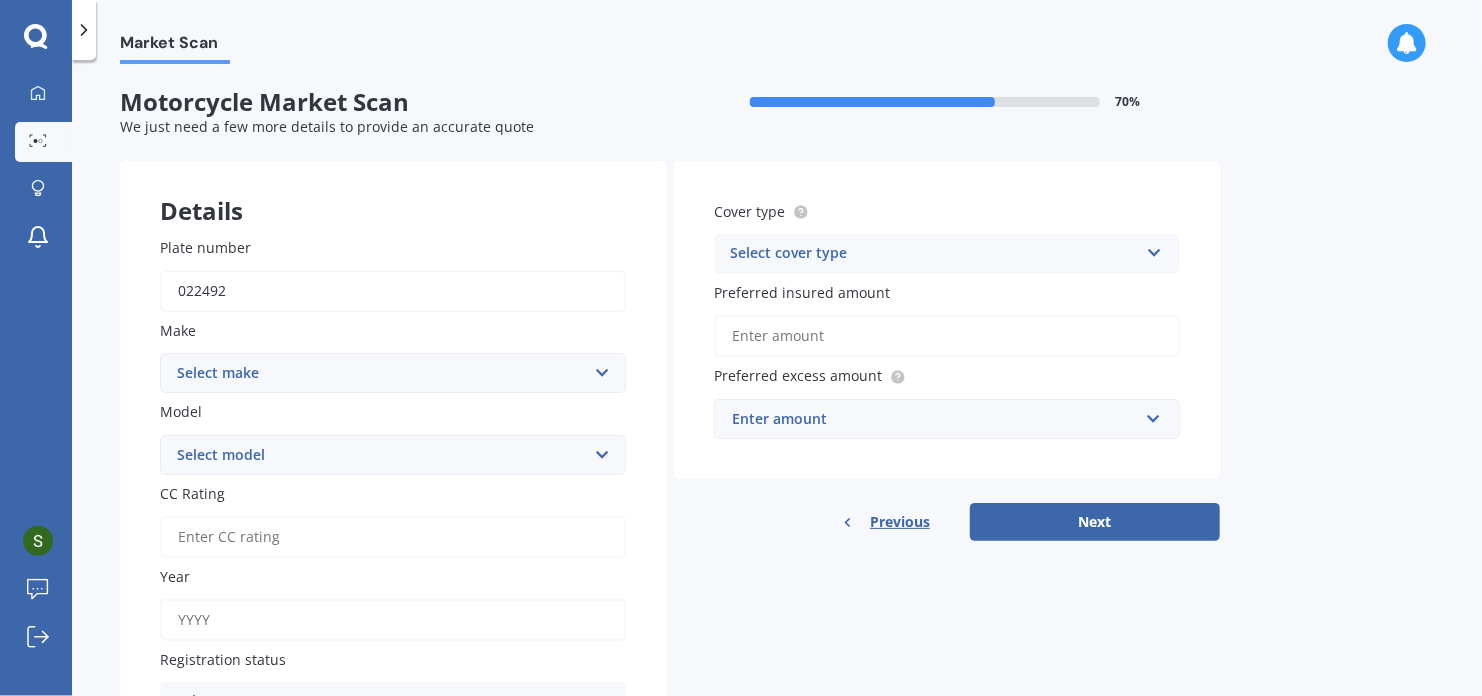 click on "022492" at bounding box center (393, 291) 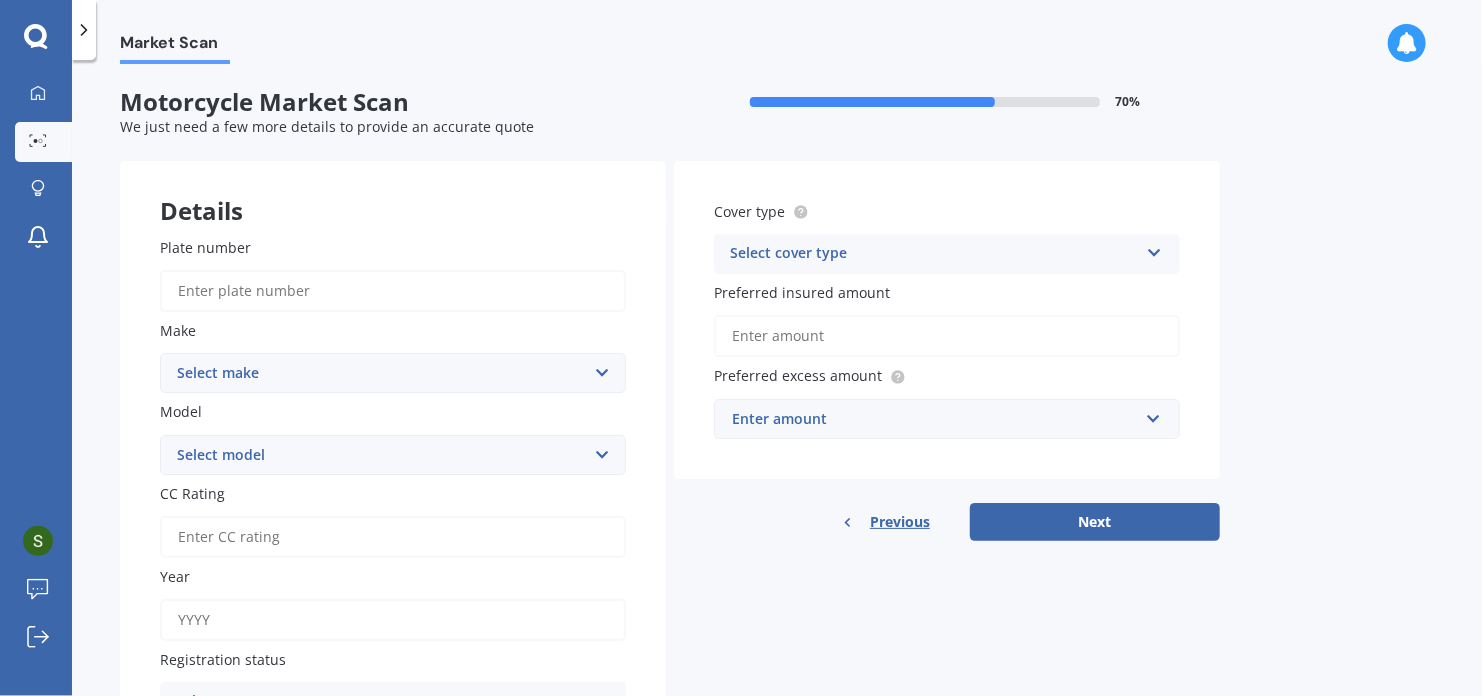click on "Select make Ace Adly Aeon AJP American Iron Horse Aprilia Arrow Baotian Benda Benelli Beta Big Bear Big Dog Bimota BMW BSA Buell Bug Cagiva Can-Am Capri CCM CF Moto CINECO CMG Cnell Confederate CPI Daelim Dnepr Ducati EBR Ego Energica Euro Euro Rider Fonzarelli Forza Frankenstein FTN MOTION Futong FX Garelli Gas Gas Gas Geely Giantco Gilera Hanway Haojue Harley Davidson Honda Honda-Montesa Horwin Husaberg Husqvarna Hyosung Indian Italjet Jawa Jmstar Johnny Pag Jonway Jotagas Kawasaki Keeway Kinetic KTM Kubota Kymco Lambretta Lifan Lintex LML LVVTA Megelli Meiduo Metrakit Moto Moto Guzzi Moto Morini Motofino Motus MV Agusta MV Augusta MZ Niu Norton Other Over Peugeot PGO Piaggio Pitster Pro Polaris Pro Street Regal Raptor Rewaco Royal Enfield Sachs Scomadi Scorpa SEVG Shenke Sherco Skyteam Solana STARK Surron Suzuki Swift SWM SYM Talaria Taotao TGB Thumpstar Thunder Mountain Titan TM TNT Torino Torrot Triton Triumph Turbho Ubco Ural Urban V Moto Vectrix Vertigo Vespa Victory Viper Voxan Yadea Yamaha Yiben Zero" at bounding box center (393, 373) 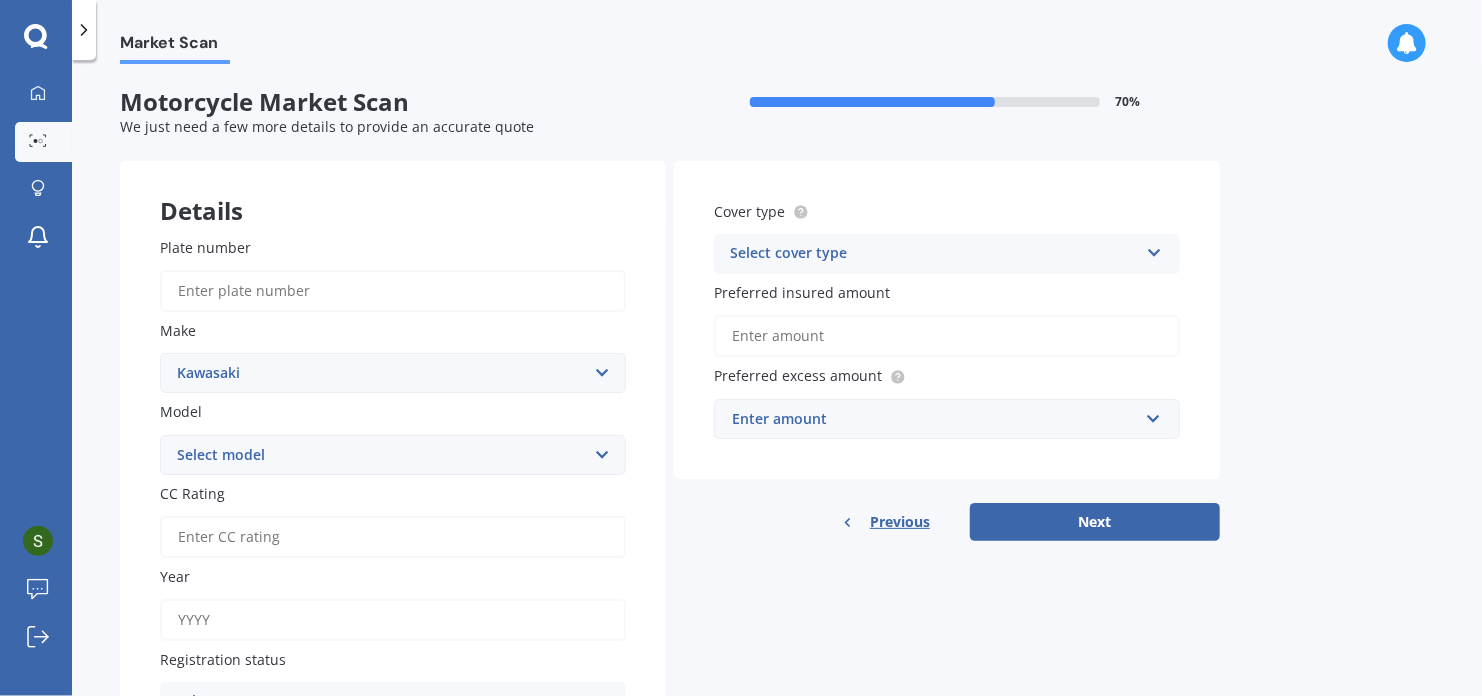 click on "Select make Ace Adly Aeon AJP American Iron Horse Aprilia Arrow Baotian Benda Benelli Beta Big Bear Big Dog Bimota BMW BSA Buell Bug Cagiva Can-Am Capri CCM CF Moto CINECO CMG Cnell Confederate CPI Daelim Dnepr Ducati EBR Ego Energica Euro Euro Rider Fonzarelli Forza Frankenstein FTN MOTION Futong FX Garelli Gas Gas Gas Geely Giantco Gilera Hanway Haojue Harley Davidson Honda Honda-Montesa Horwin Husaberg Husqvarna Hyosung Indian Italjet Jawa Jmstar Johnny Pag Jonway Jotagas Kawasaki Keeway Kinetic KTM Kubota Kymco Lambretta Lifan Lintex LML LVVTA Megelli Meiduo Metrakit Moto Moto Guzzi Moto Morini Motofino Motus MV Agusta MV Augusta MZ Niu Norton Other Over Peugeot PGO Piaggio Pitster Pro Polaris Pro Street Regal Raptor Rewaco Royal Enfield Sachs Scomadi Scorpa SEVG Shenke Sherco Skyteam Solana STARK Surron Suzuki Swift SWM SYM Talaria Taotao TGB Thumpstar Thunder Mountain Titan TM TNT Torino Torrot Triton Triumph Turbho Ubco Ural Urban V Moto Vectrix Vertigo Vespa Victory Viper Voxan Yadea Yamaha Yiben Zero" at bounding box center (393, 373) 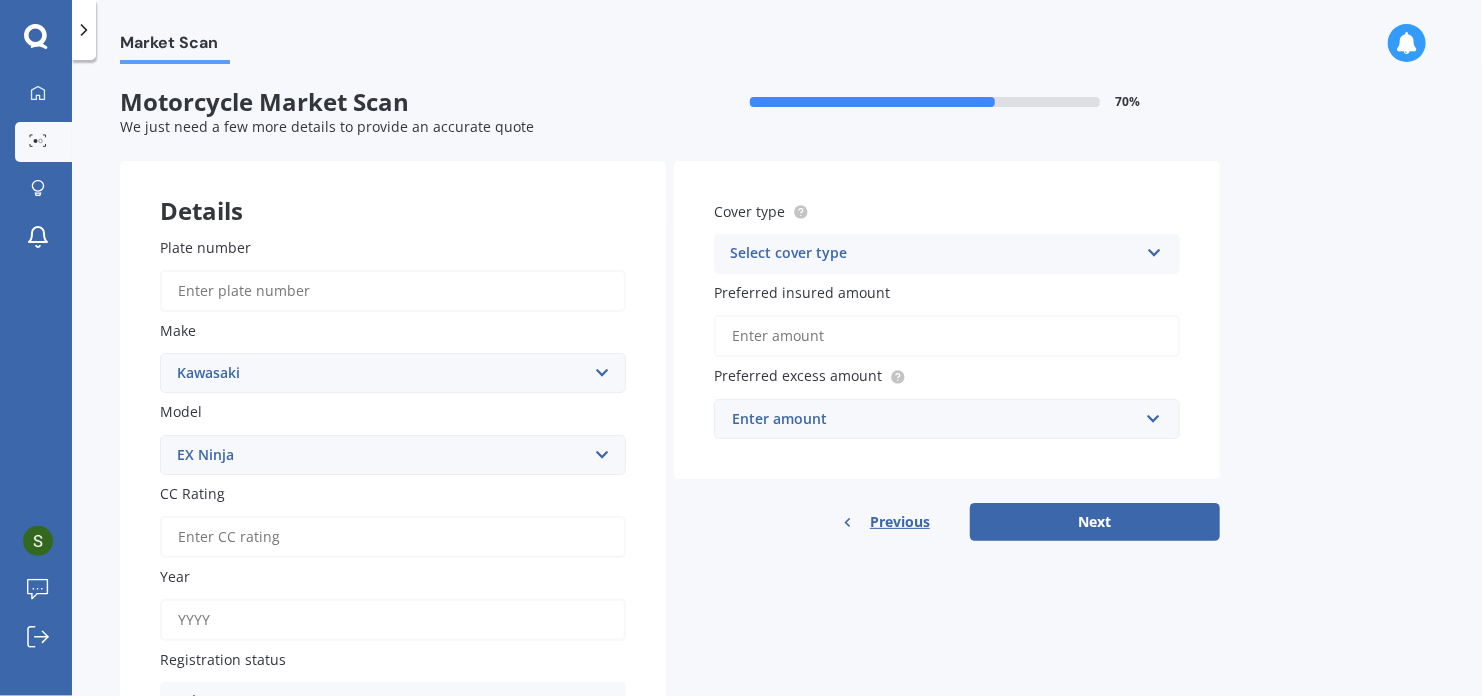 click on "Select model Balius BJ Estrella Brute Force Concours 1000 Concours 1400 D-Tracker EJ EL Eliminator EN EN Vulcan Cafe EN Vulcan S EN Vulcan S LAMS ER ER-F ER-FL ER-NL ERS-NL EX Ninja GPX GPX Ninja GPZ GT H2 SX H2/H2R J KAF KDX KFX KL Sherpa KL Stockman KLE KLF KLR KLX KLX-R KR KR-1 KVF KX KX-F KX-X KZ LTD LX Mule SC Stockman Teryx KRX Versys Versys LAMS Versys-X VN Mean Streak VN Nomad VN Voyager VN Vulcan VN Vulcan Drifter VN Vulcan Vaquero W Z Z H2 Z-L Z-R Z-RS Z-RS Cafe Z-RS SE Z-S Z-SX Zephyr ZL ZR ZR-B ZRX ZX Ninja ZX-25R ZX-4RR ZX-A ZX-B ZX-C ZXR Ninja ZZR" at bounding box center (393, 455) 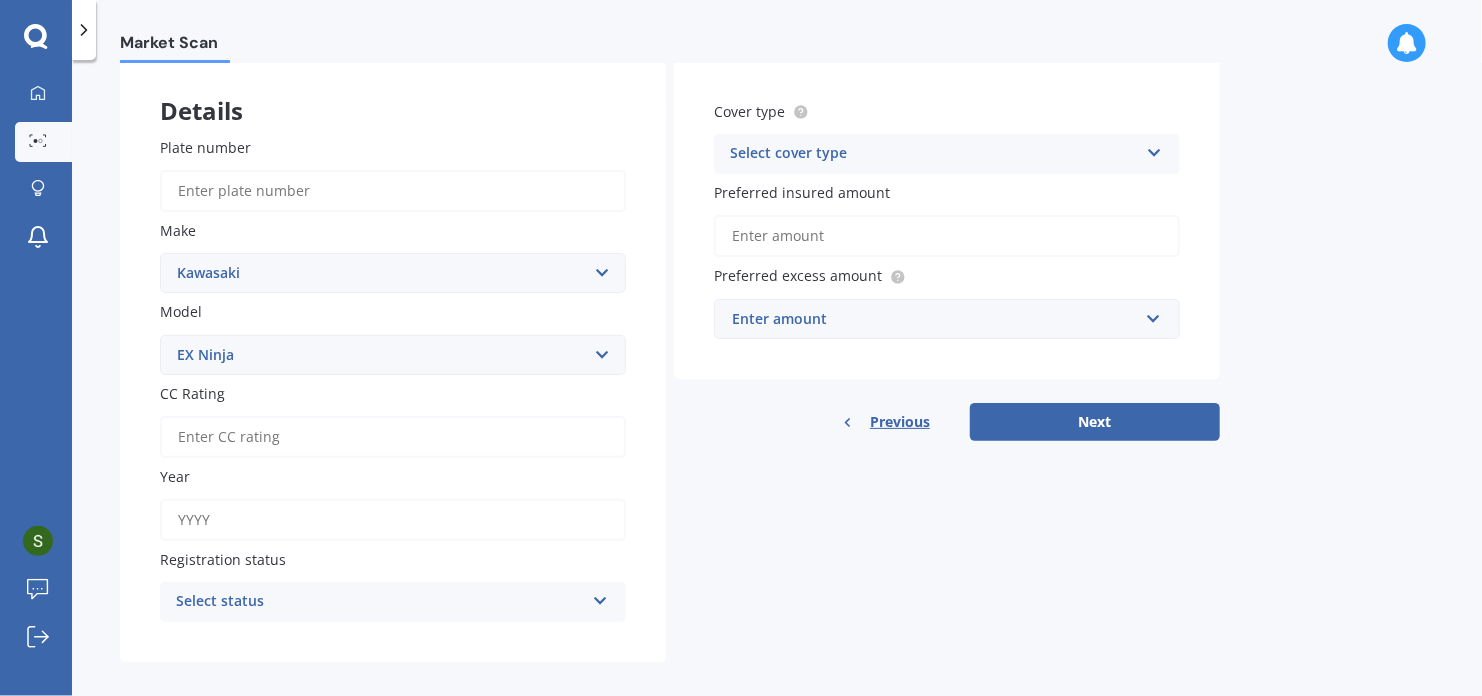 click on "CC Rating" at bounding box center [393, 437] 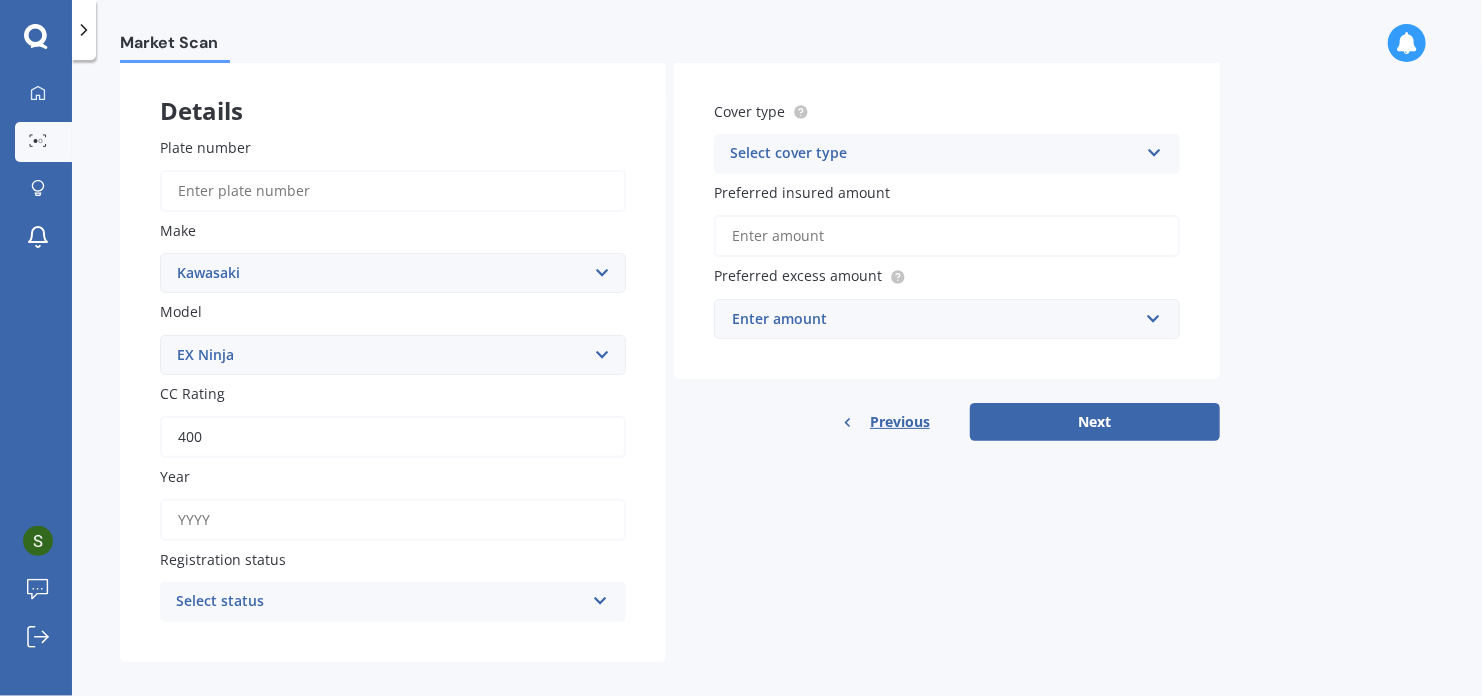 type on "400" 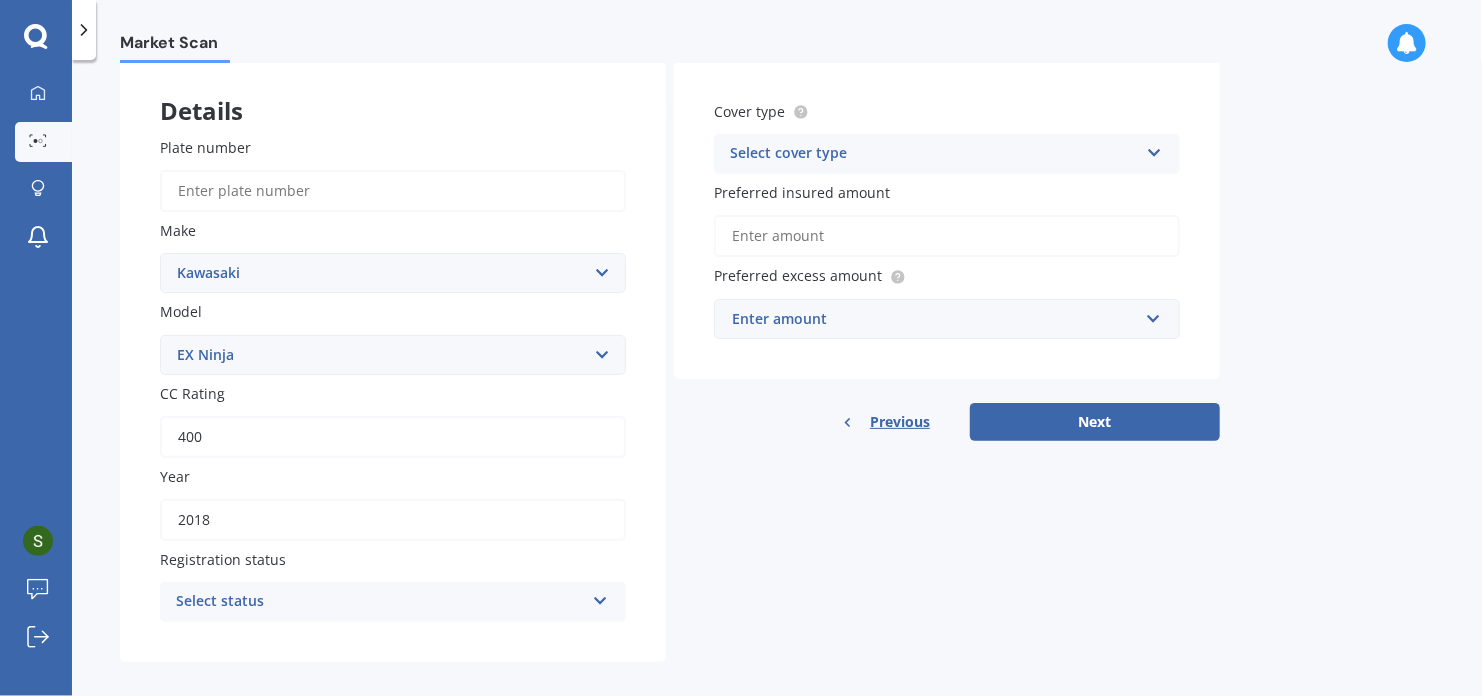 type on "2018" 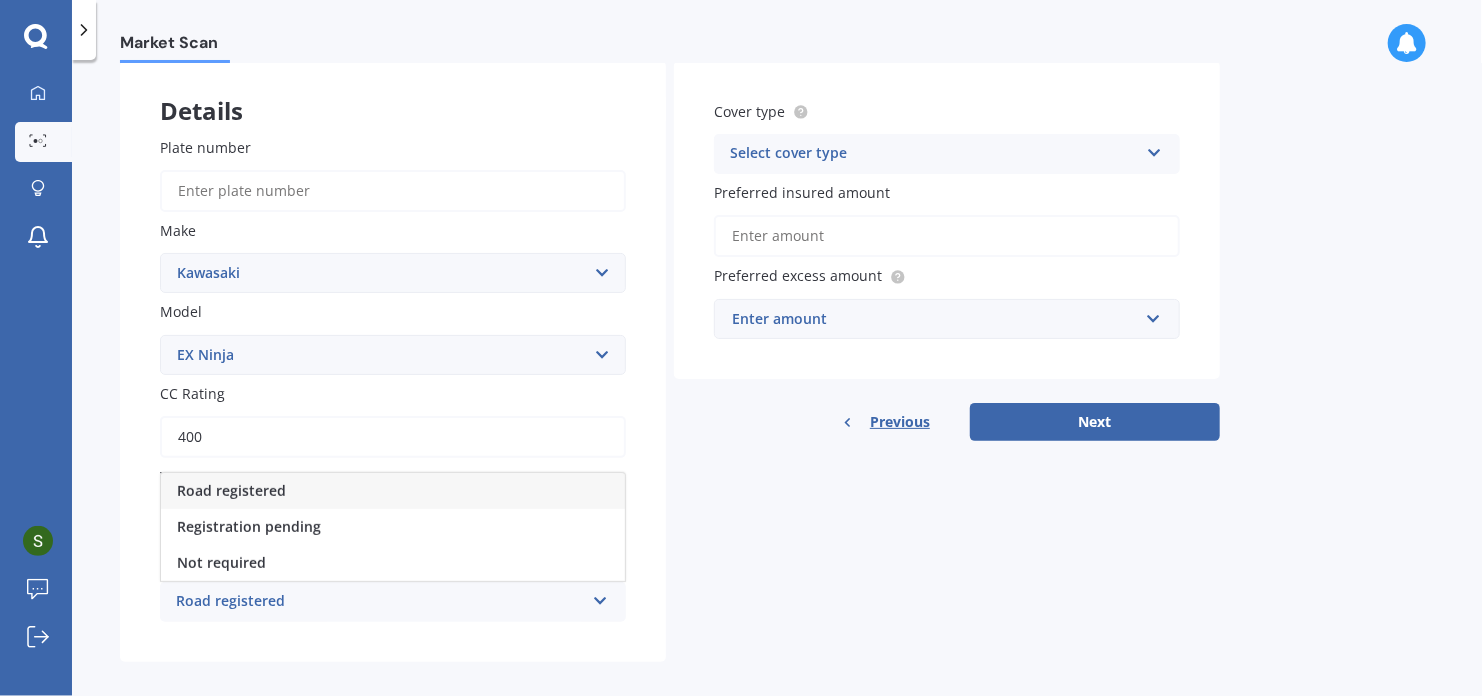 click on "Road registered" at bounding box center [393, 491] 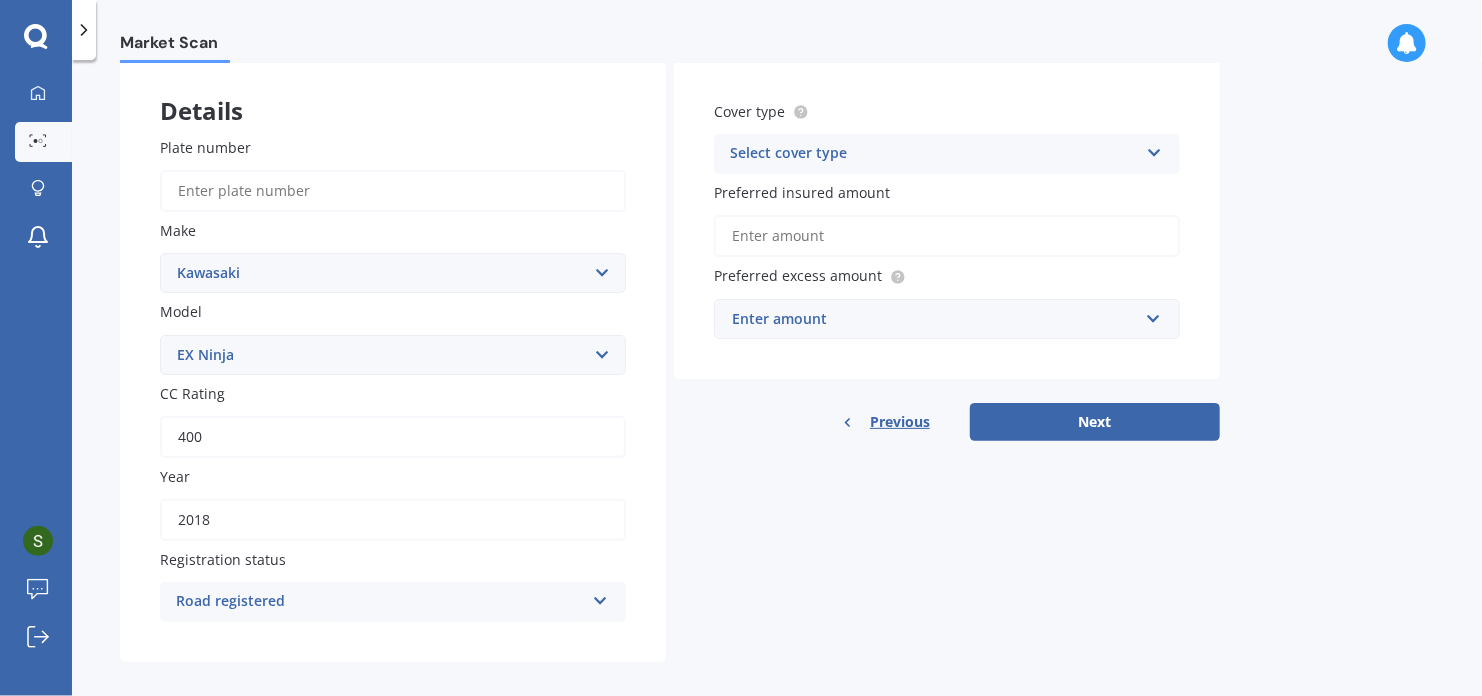 click on "Select cover type" at bounding box center (934, 154) 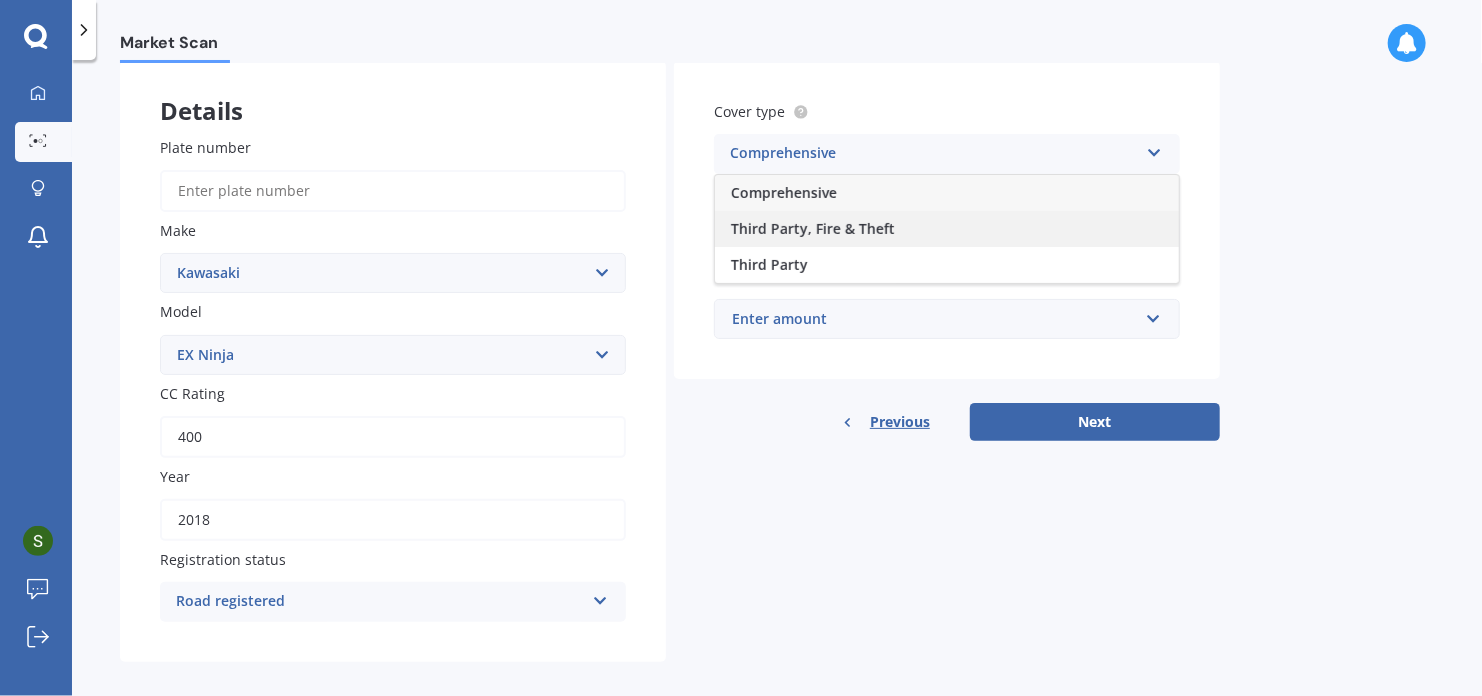 click on "Third Party, Fire & Theft" at bounding box center [784, 192] 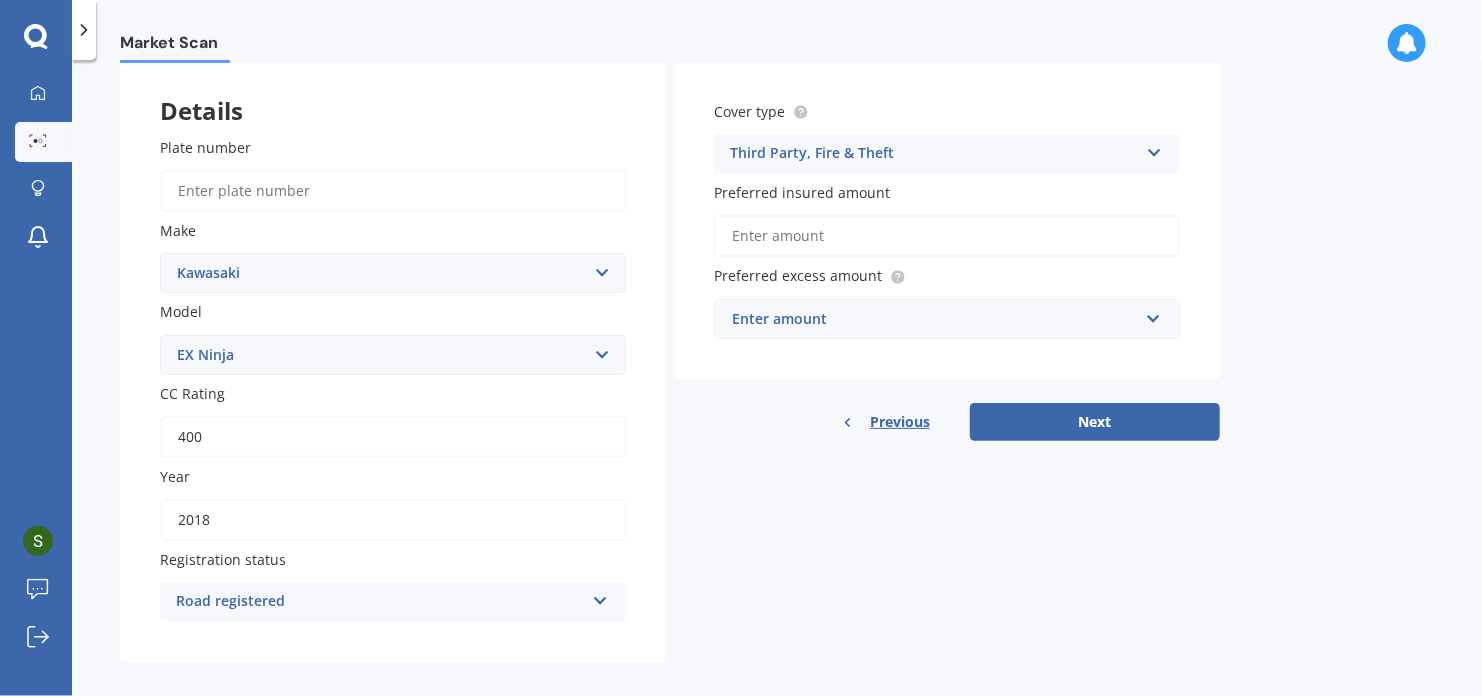 click on "Preferred insured amount" at bounding box center [947, 236] 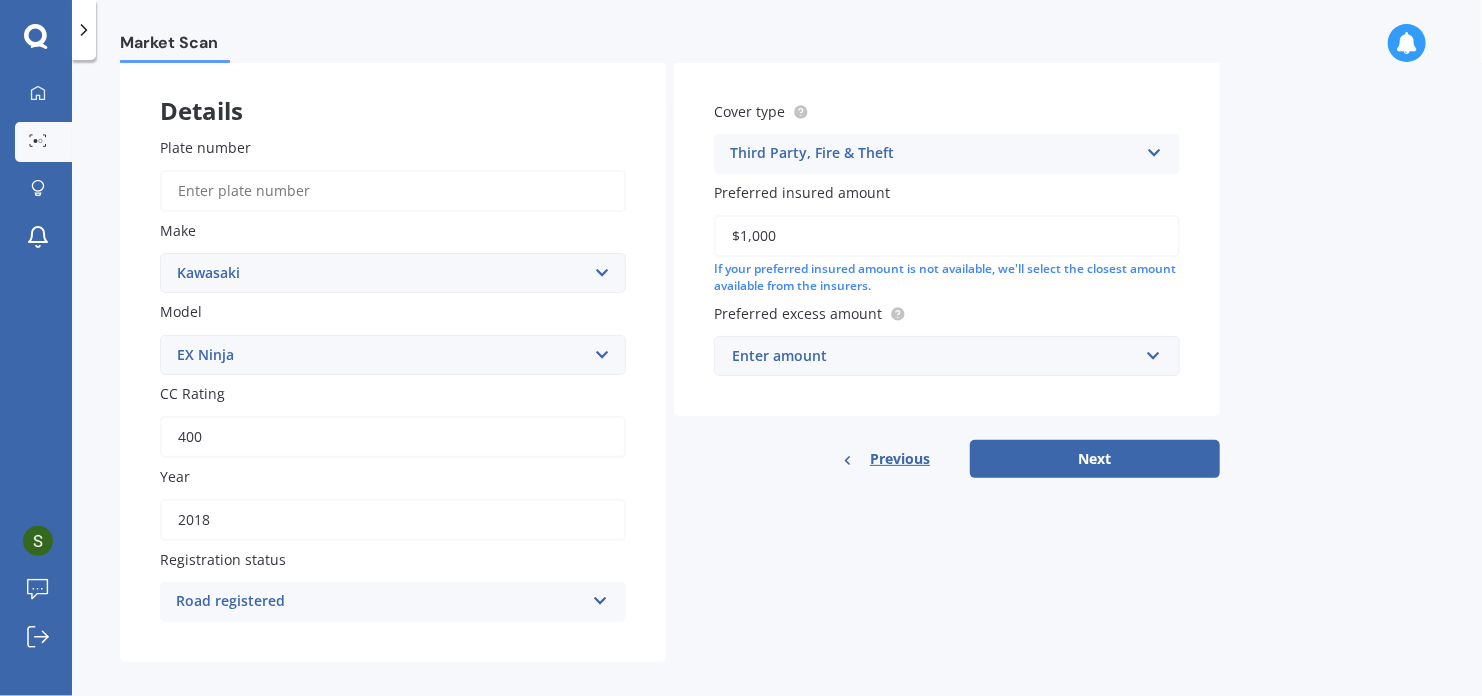 type on "$1,000" 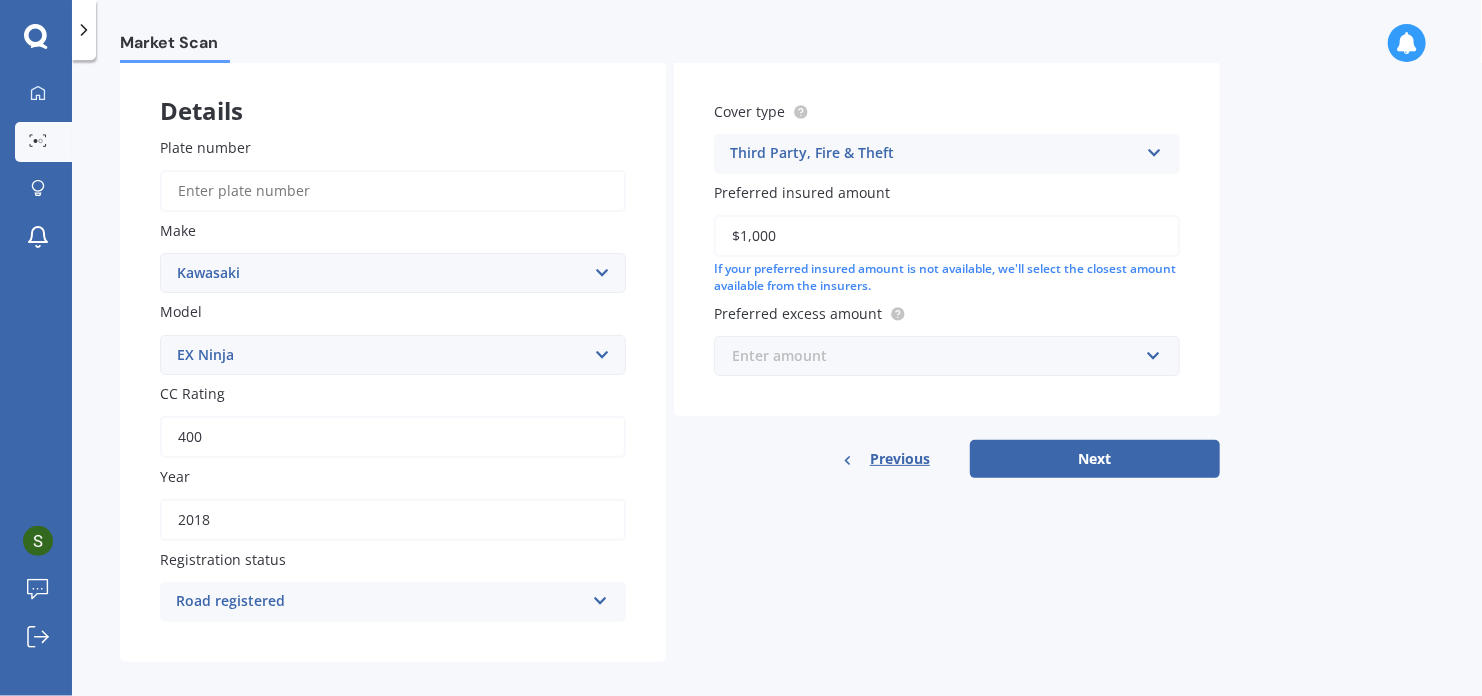 click at bounding box center [940, 356] 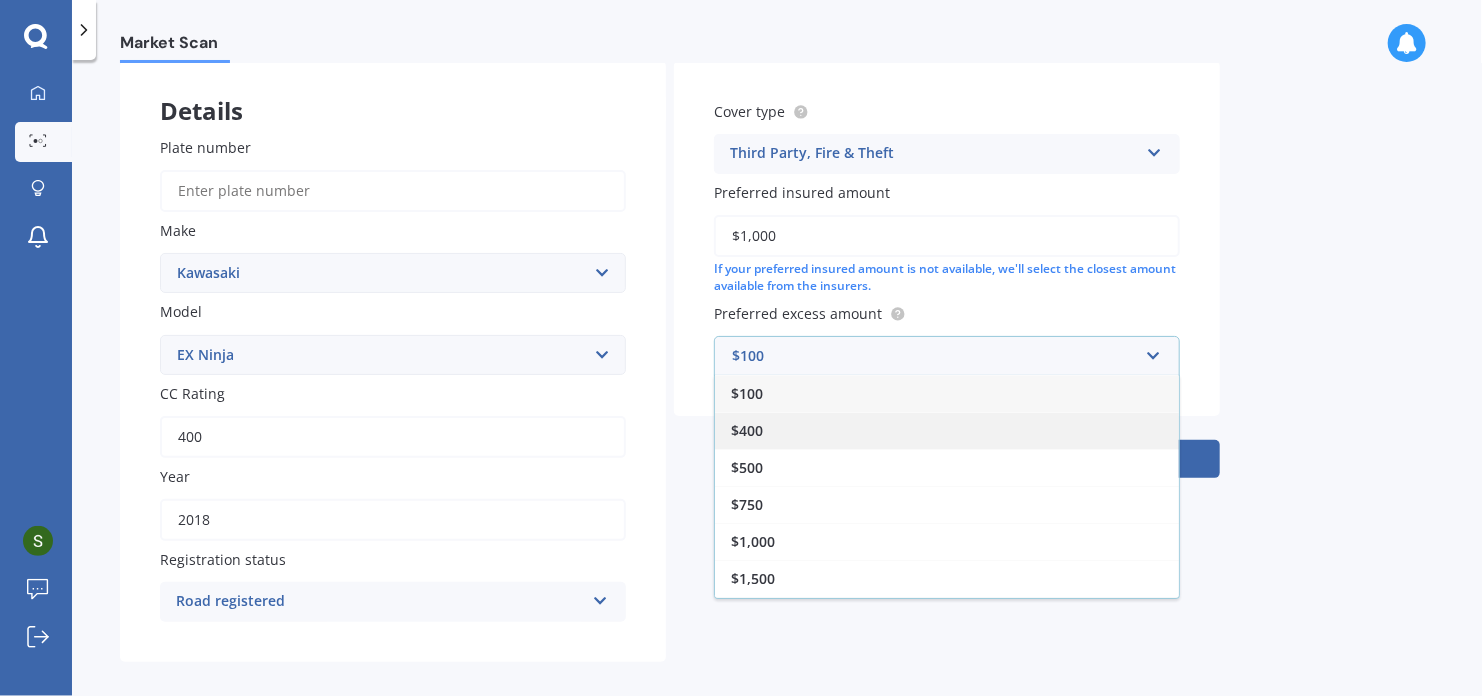 click on "$400" at bounding box center (947, 430) 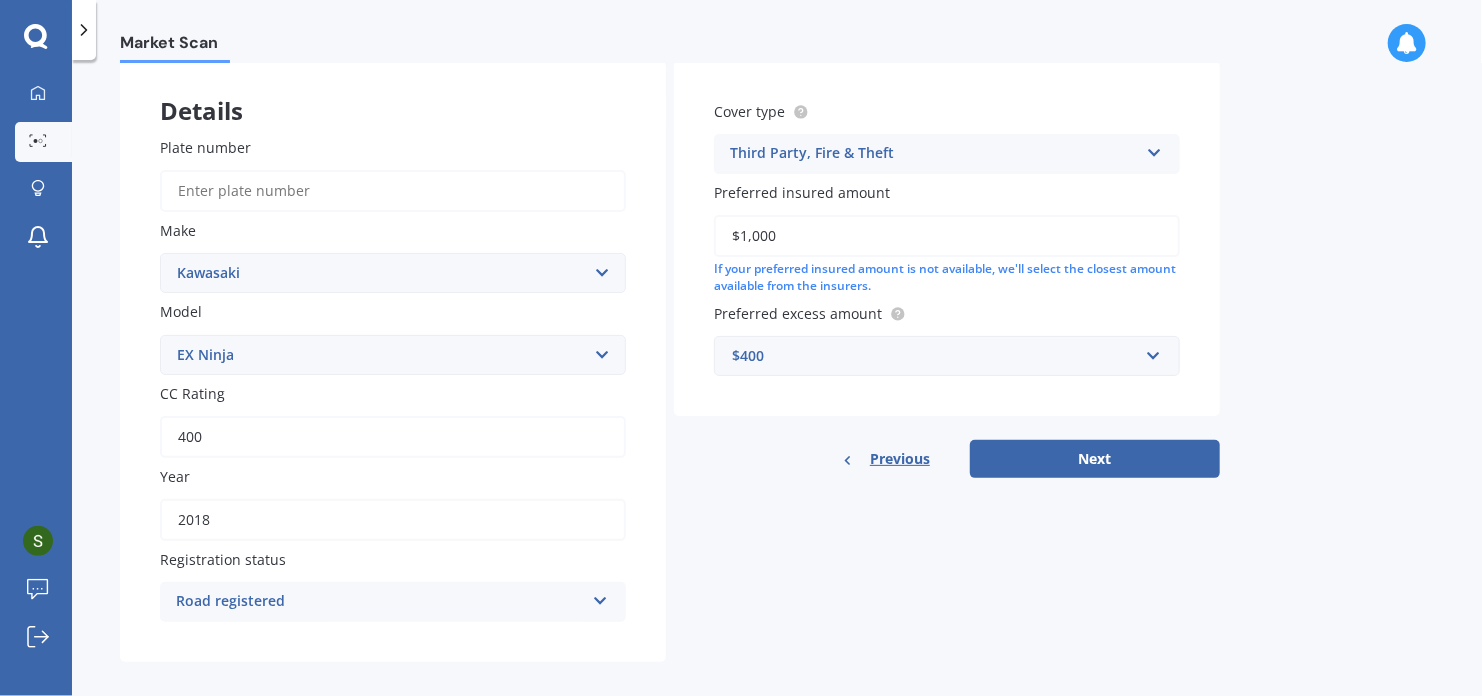 click on "$400" at bounding box center (935, 356) 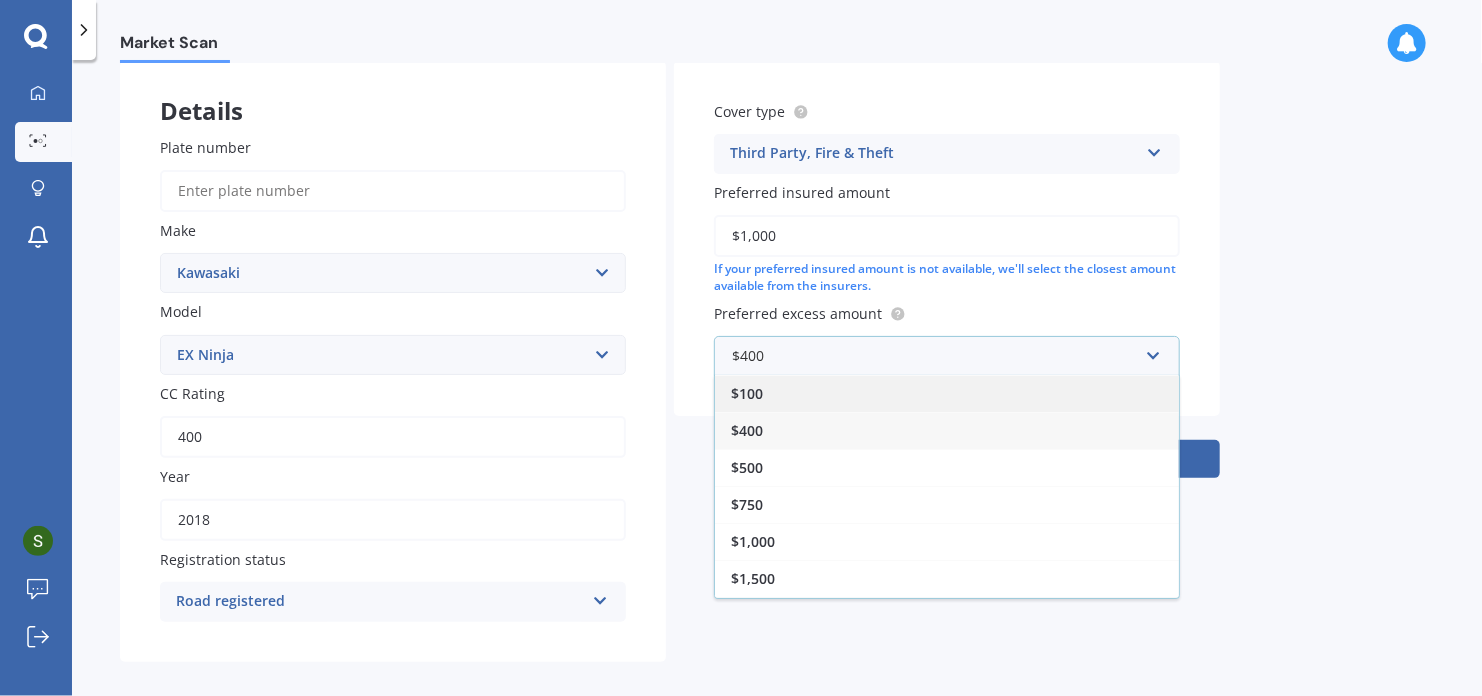 click on "$100" at bounding box center (947, 393) 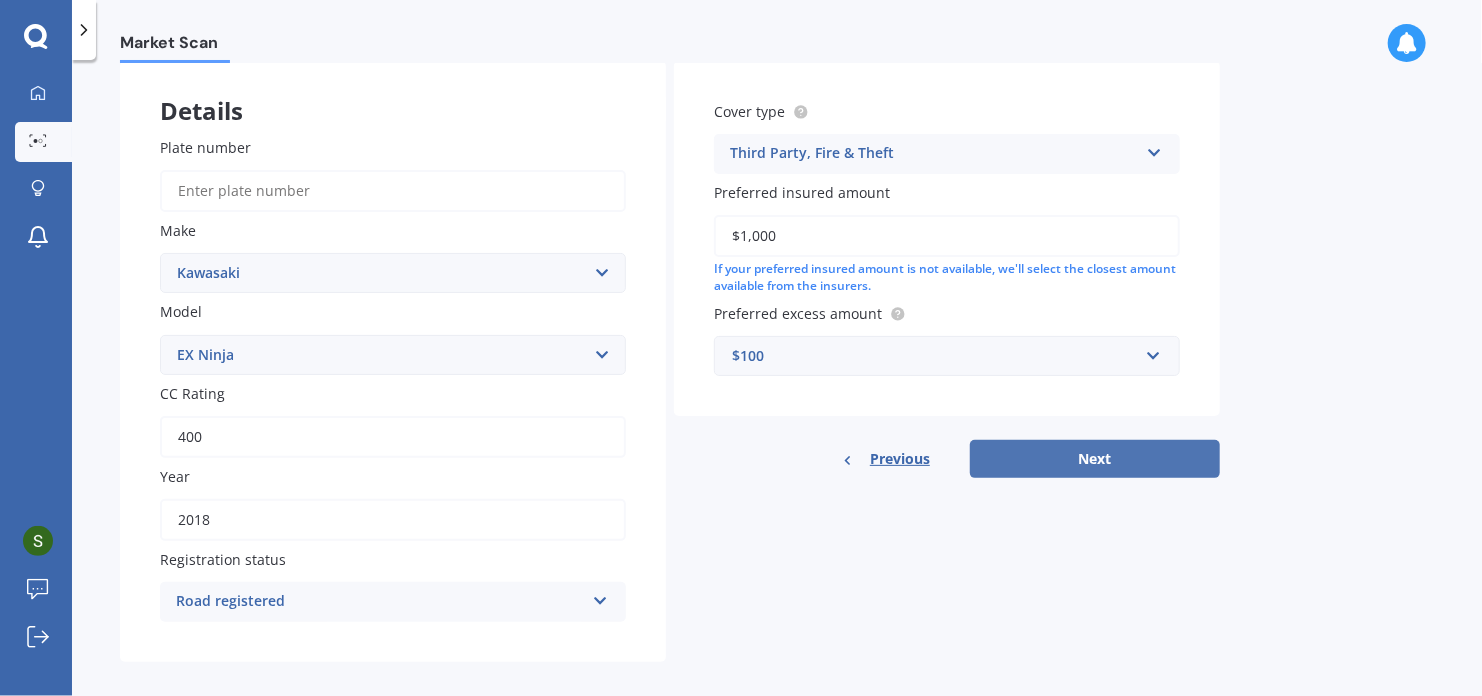 click on "Next" at bounding box center (1095, 459) 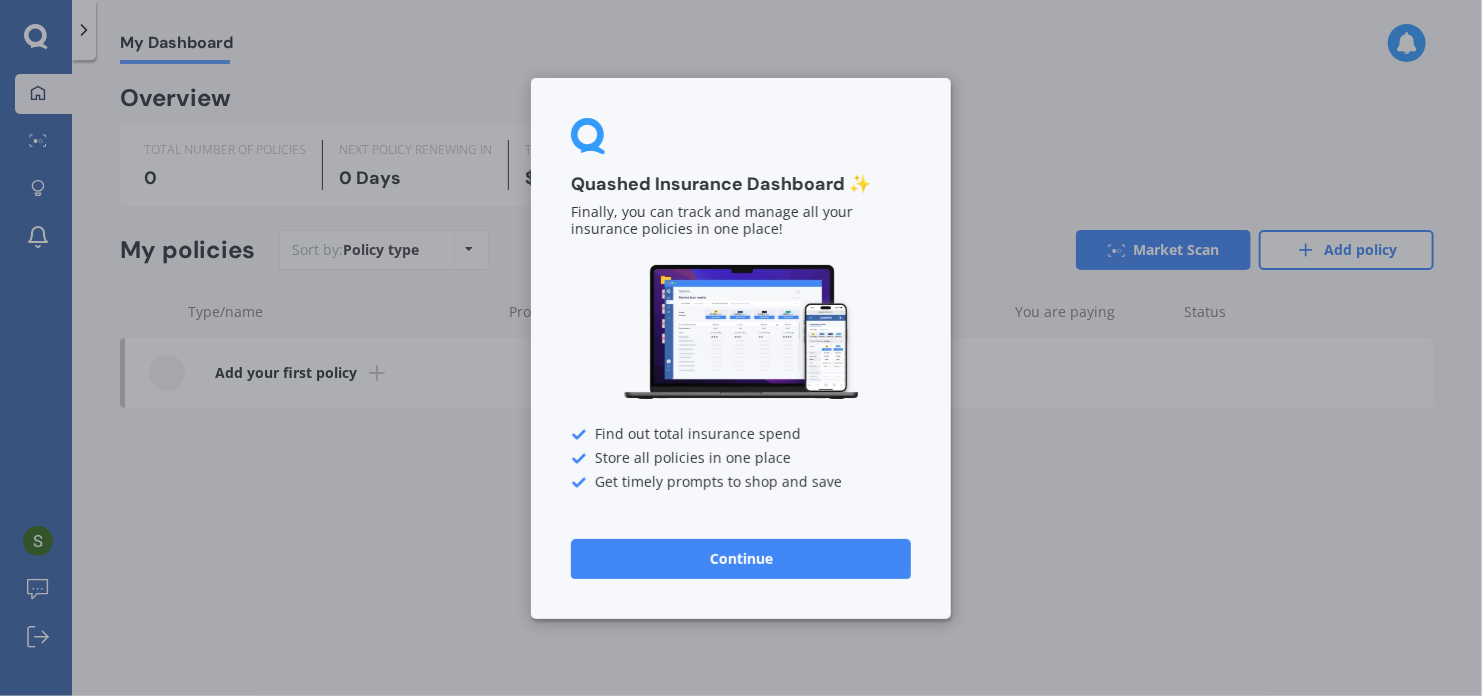 scroll, scrollTop: 0, scrollLeft: 0, axis: both 